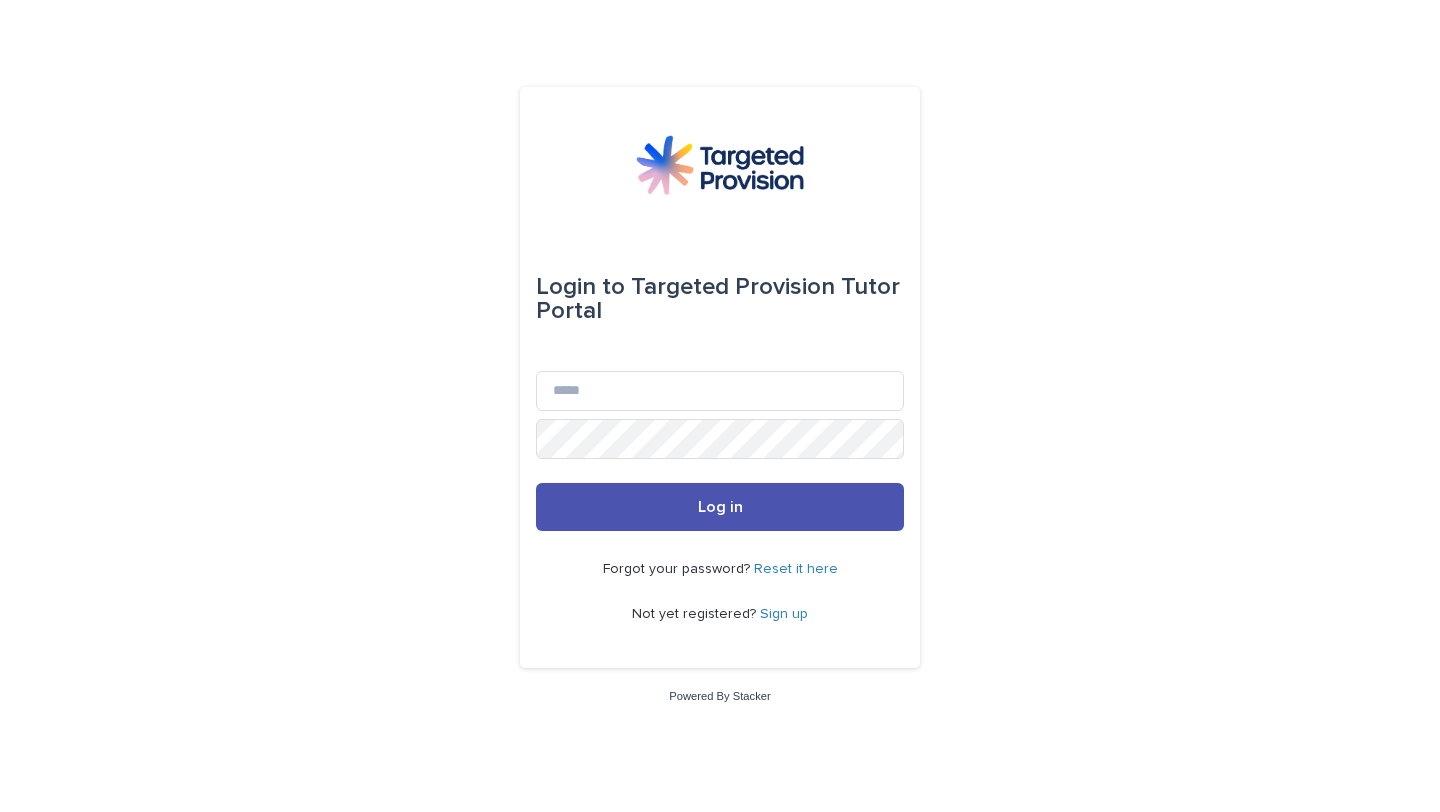 scroll, scrollTop: 0, scrollLeft: 0, axis: both 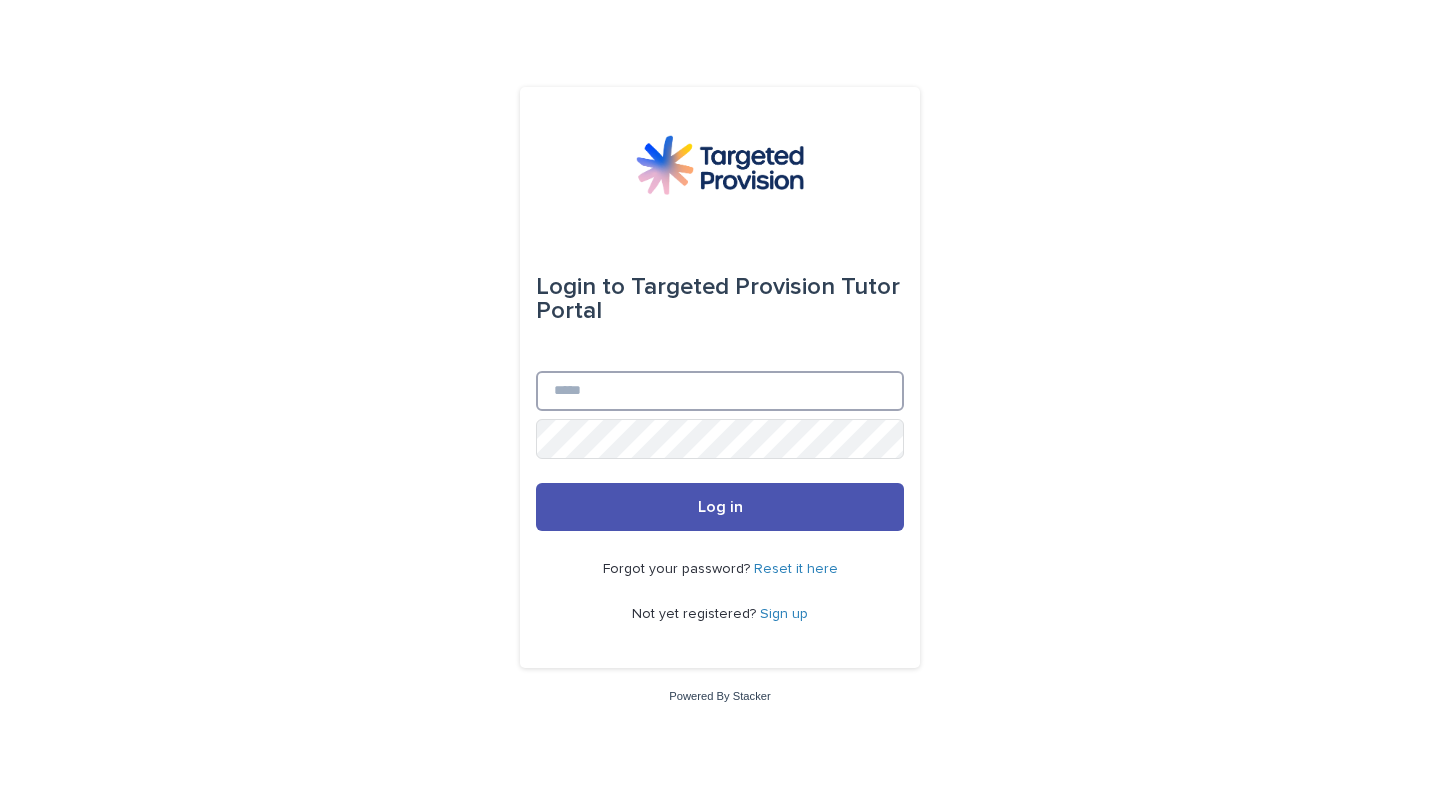 click on "Email" at bounding box center (720, 391) 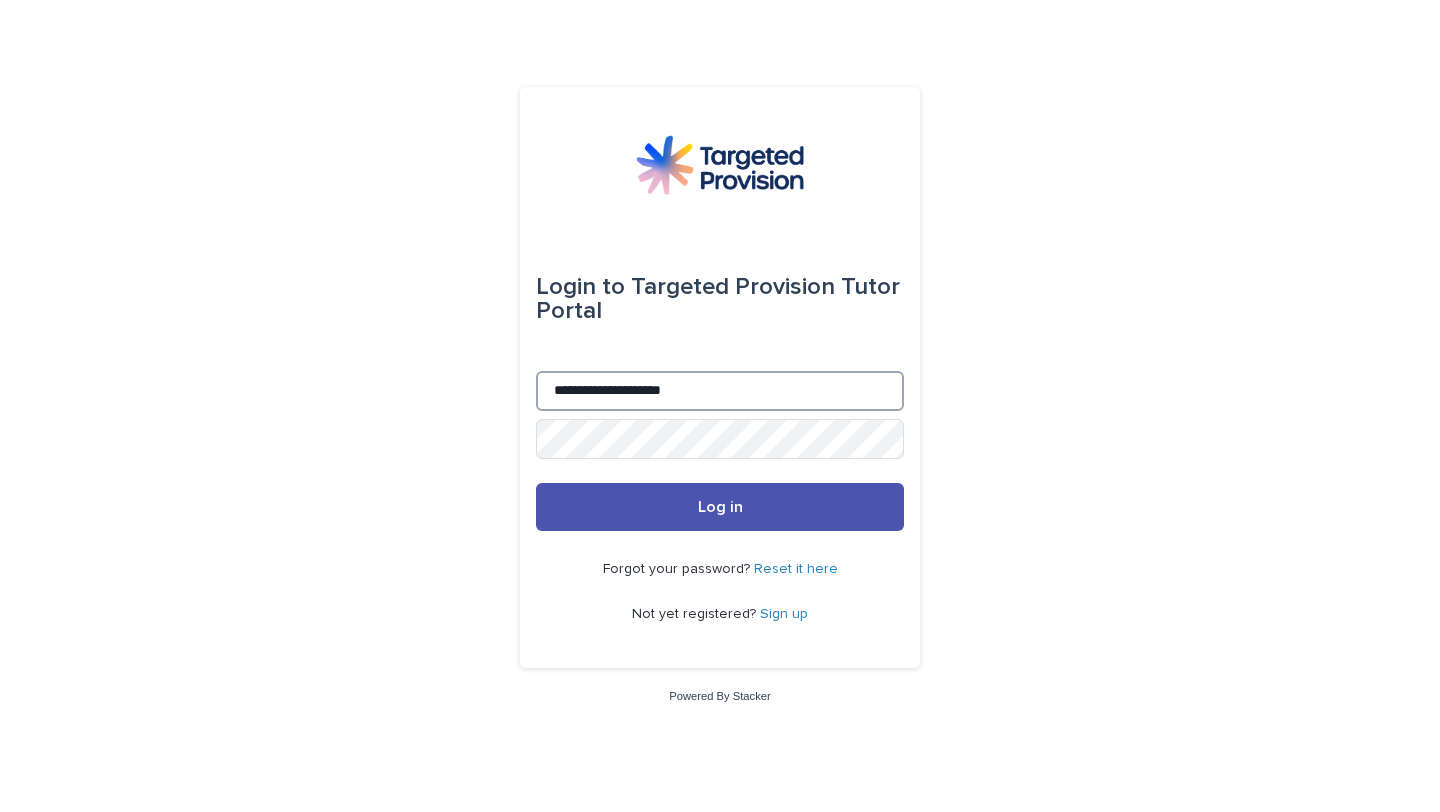 type on "**********" 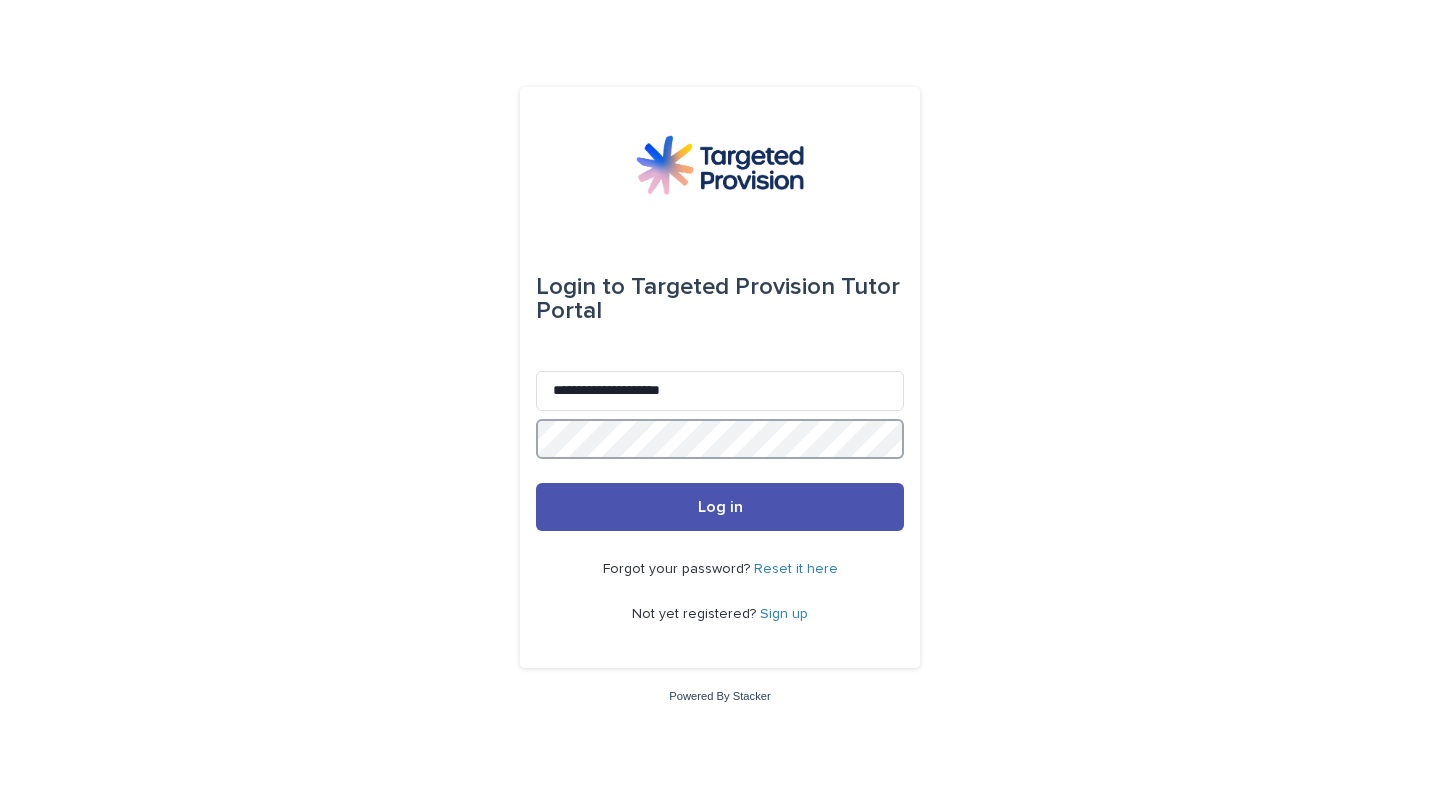 click on "Log in" at bounding box center [720, 507] 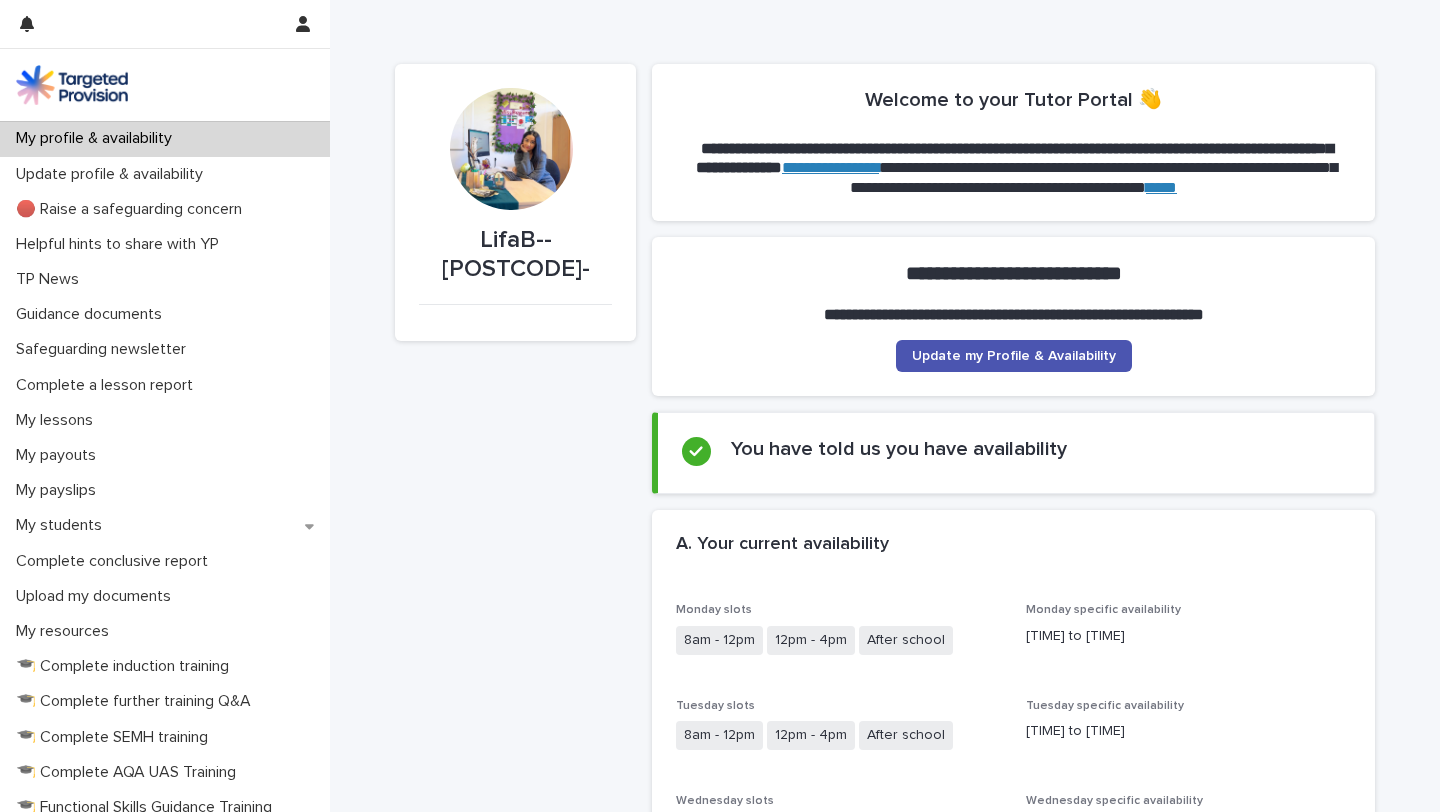 scroll, scrollTop: 0, scrollLeft: 0, axis: both 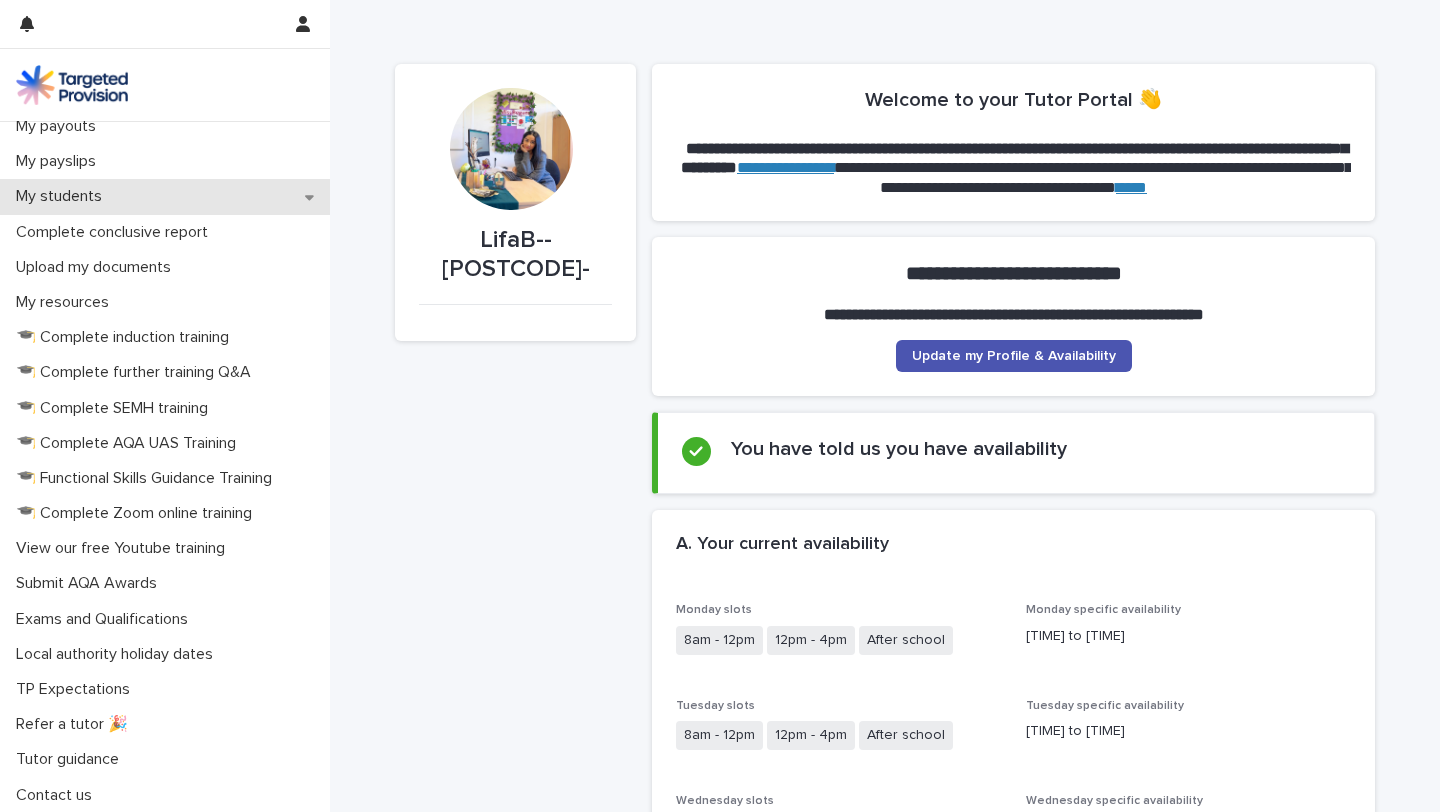 click on "My students" at bounding box center (63, 196) 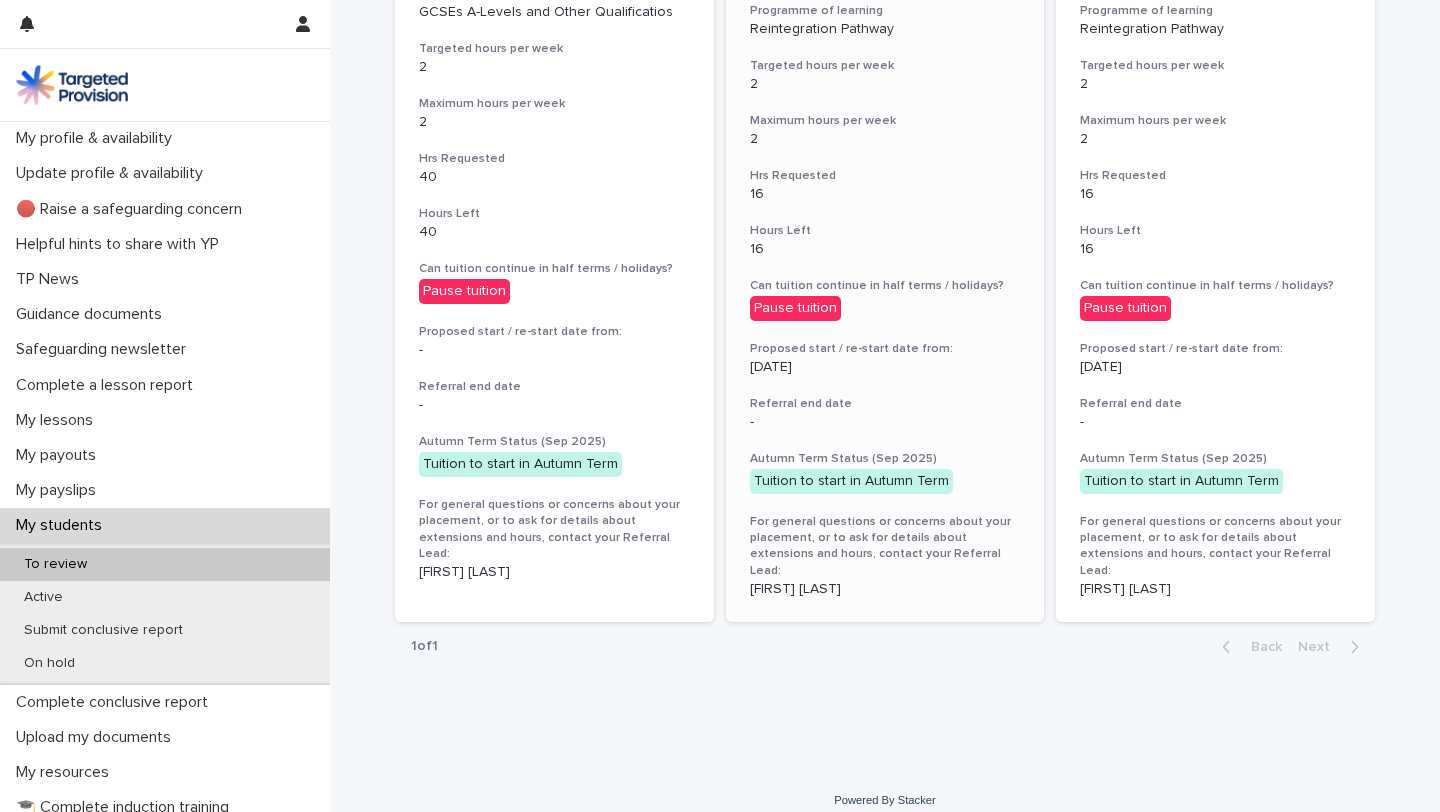 scroll, scrollTop: 0, scrollLeft: 0, axis: both 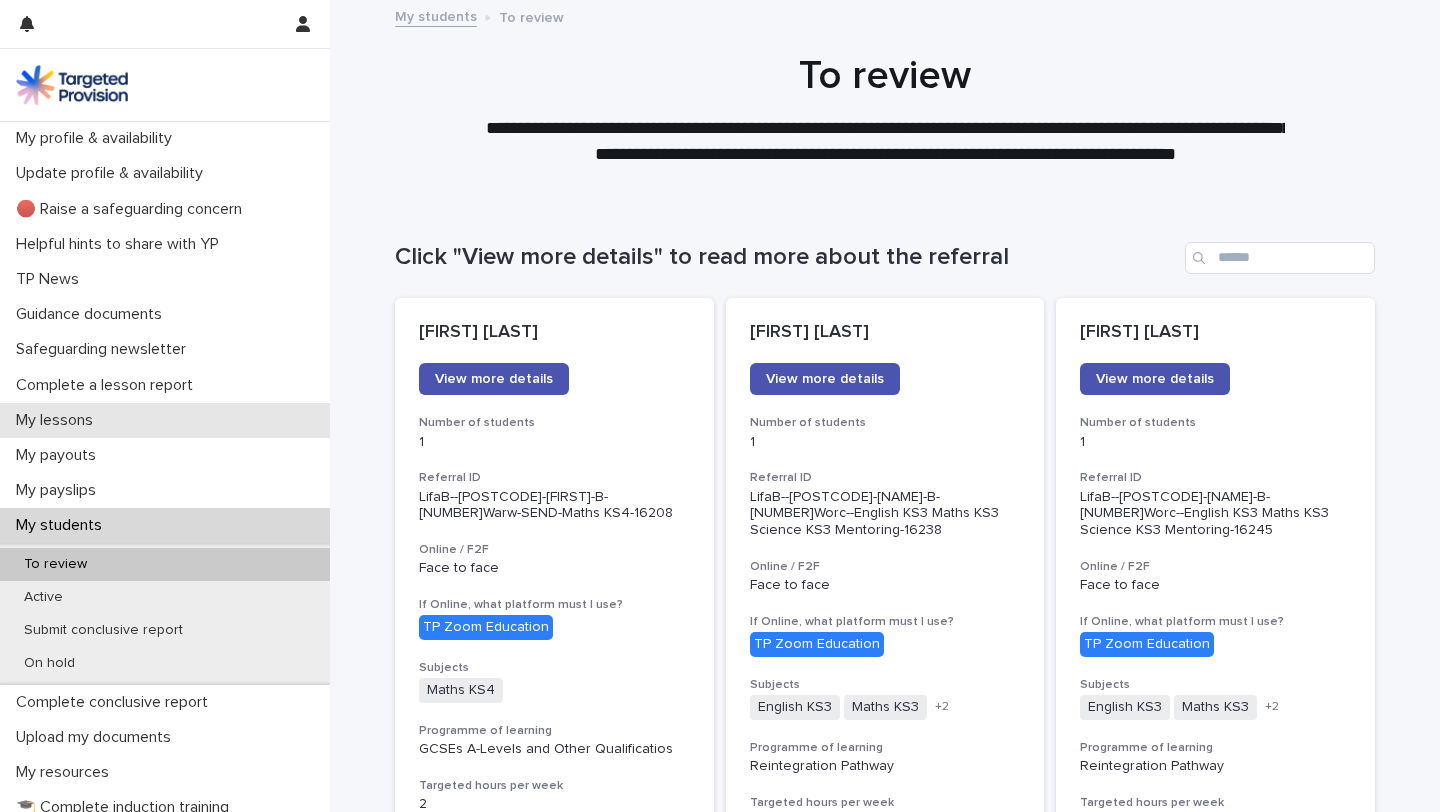 click on "My lessons" at bounding box center [58, 420] 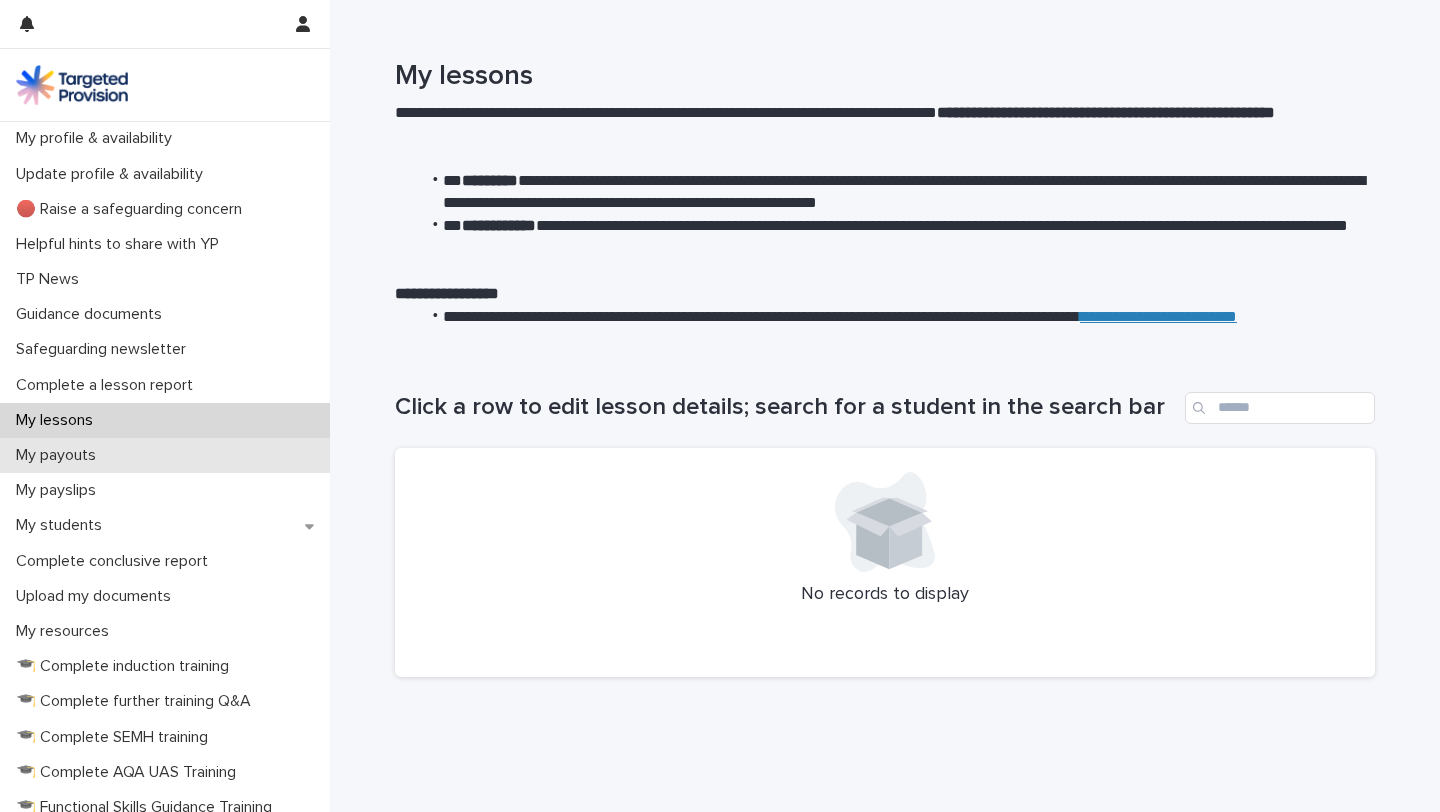 click on "My payouts" at bounding box center [60, 455] 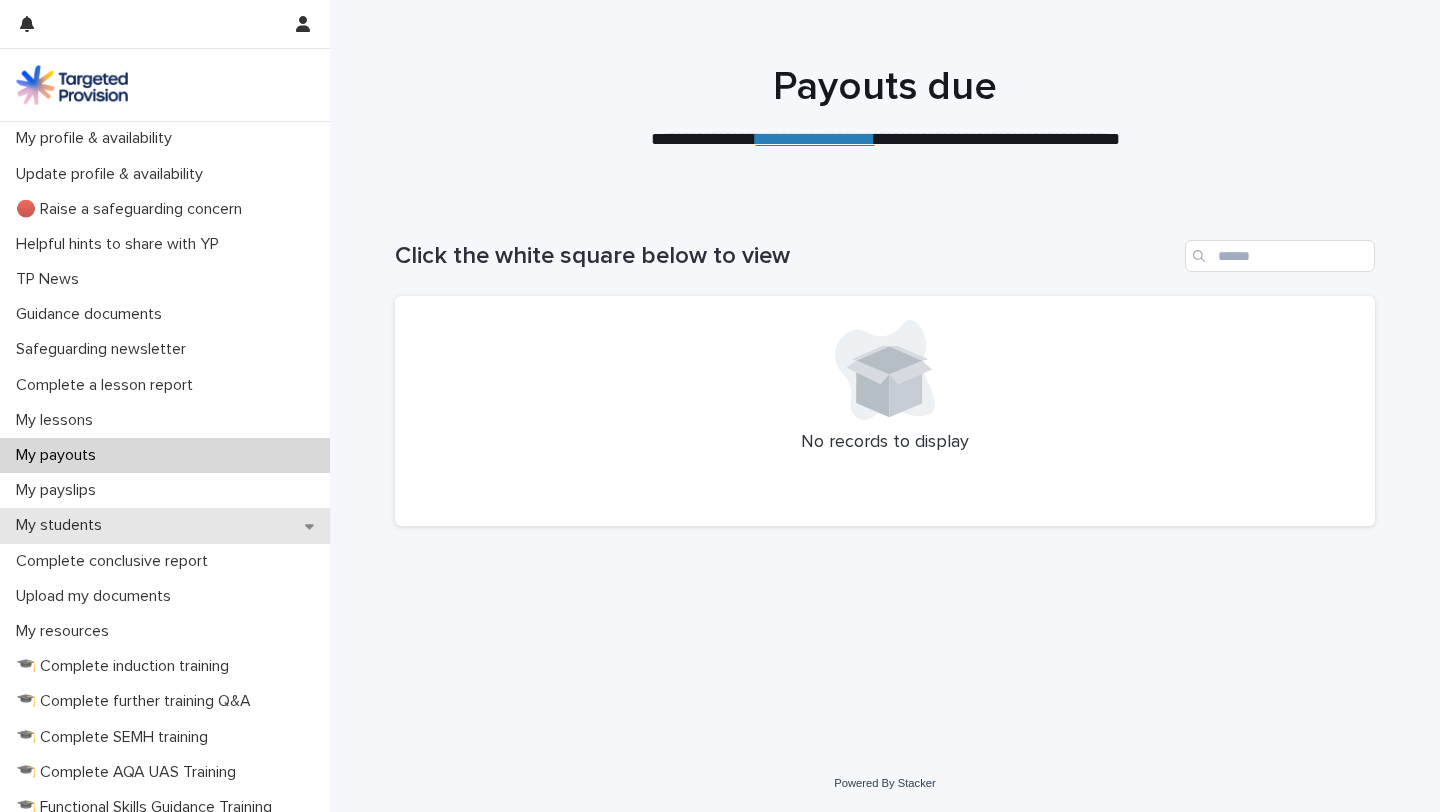 click on "My students" at bounding box center [63, 525] 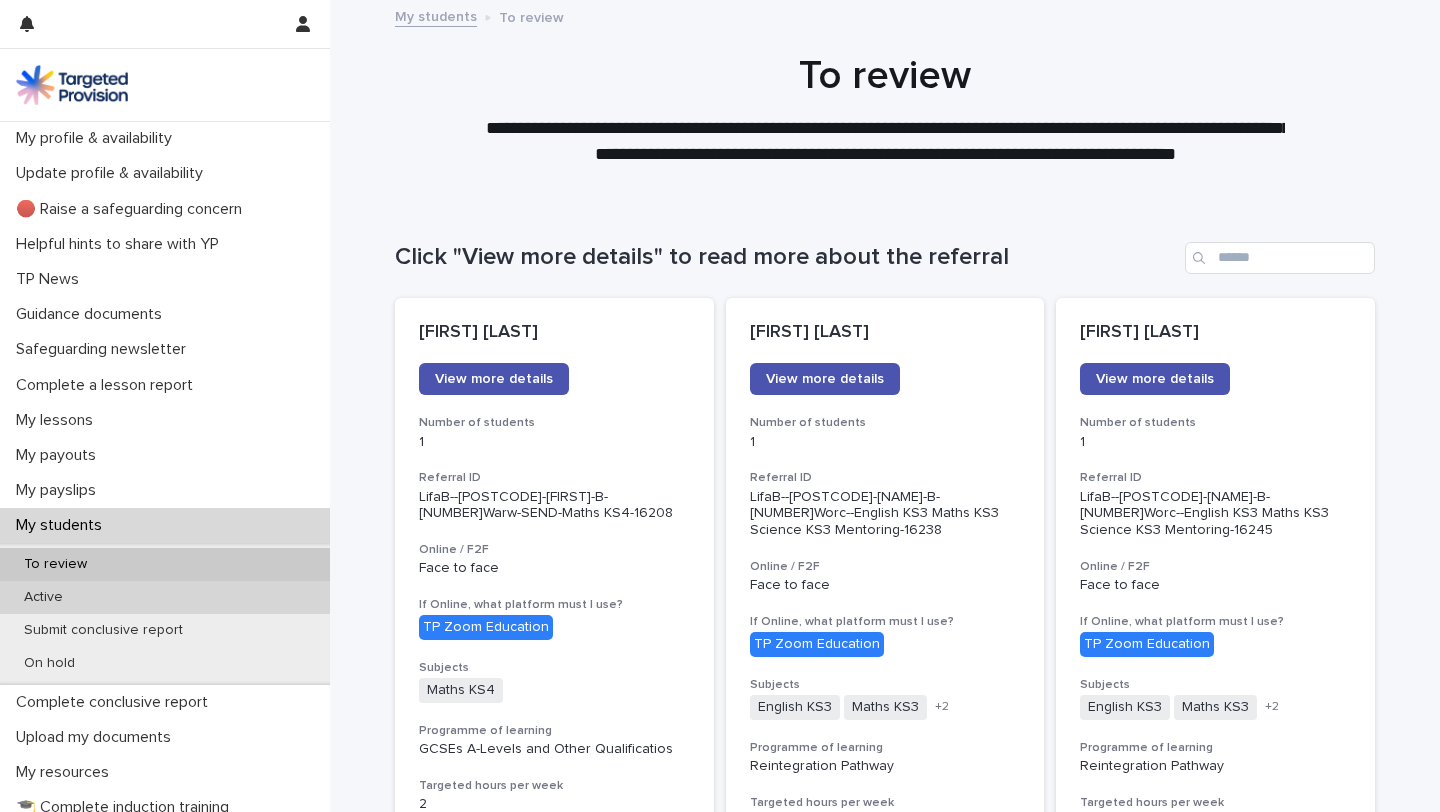 click on "Active" at bounding box center [43, 597] 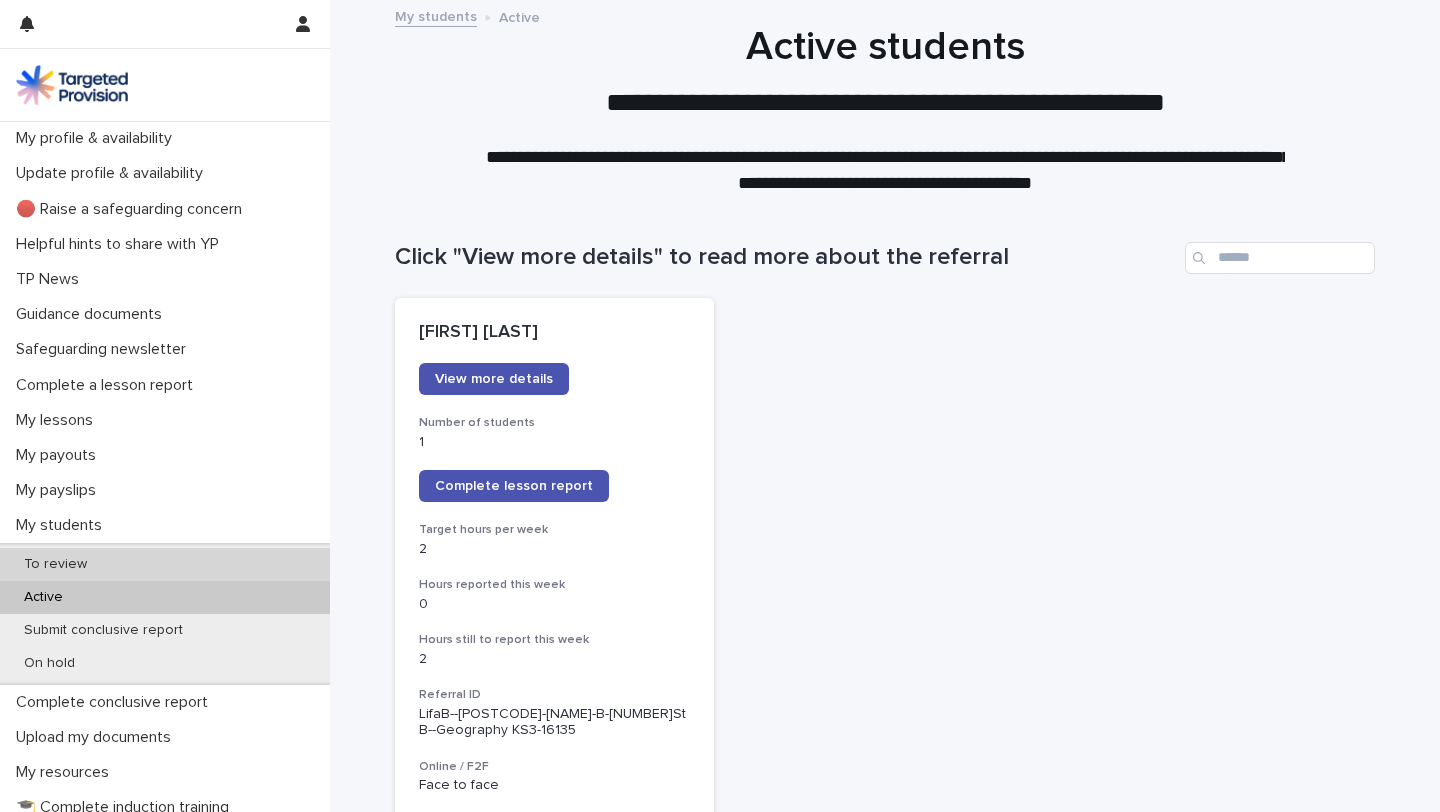 click on "To review" at bounding box center [165, 564] 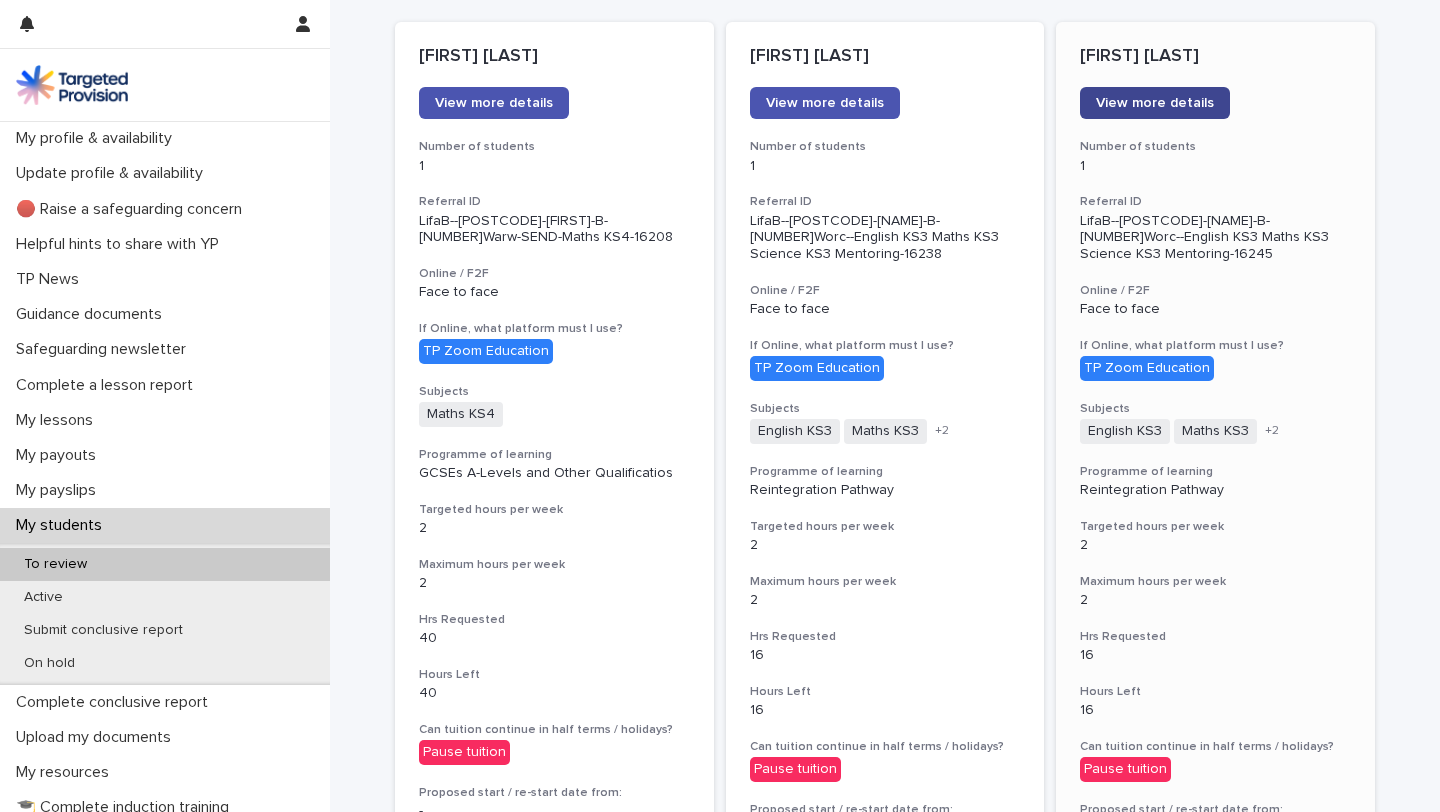 scroll, scrollTop: 271, scrollLeft: 0, axis: vertical 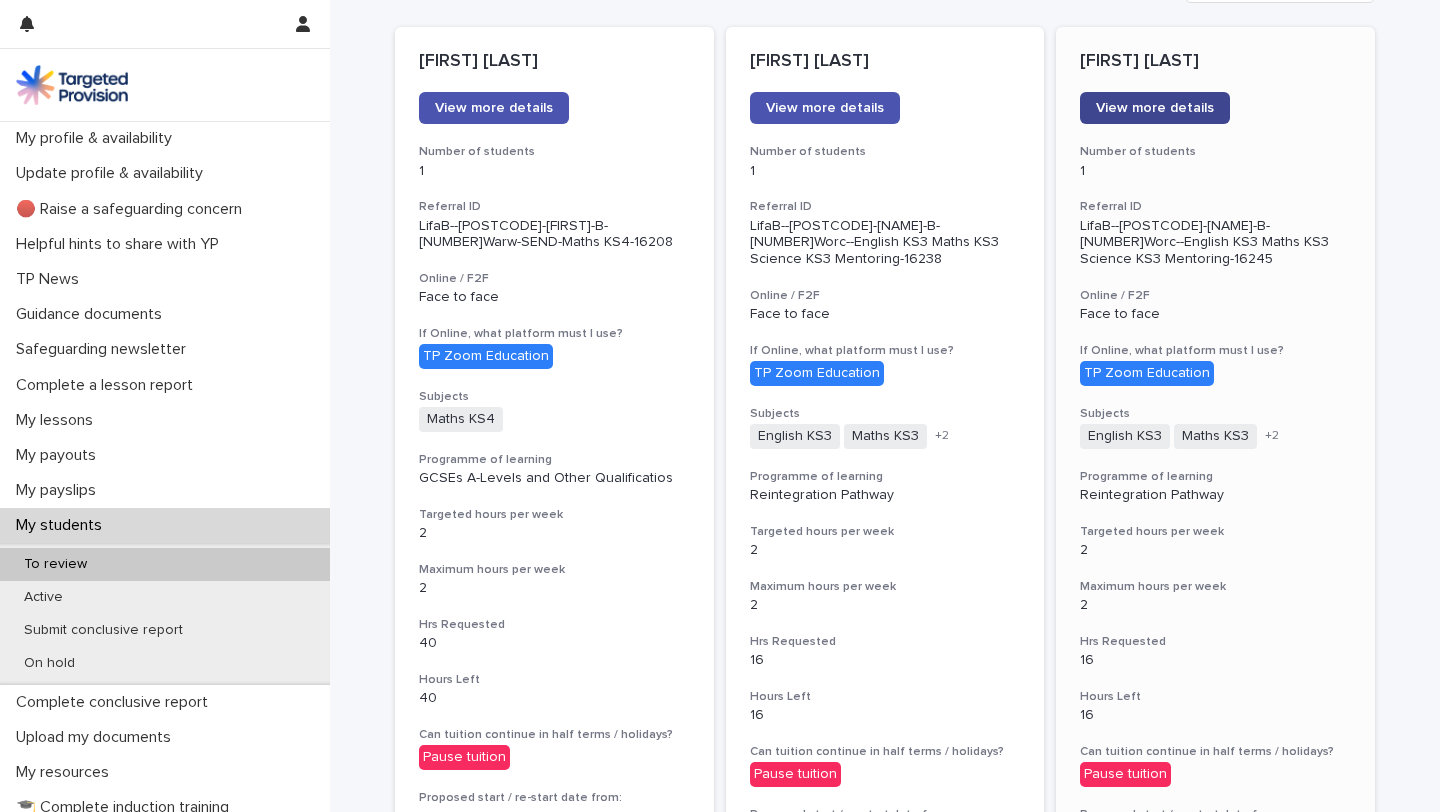 click on "View more details" at bounding box center (1155, 108) 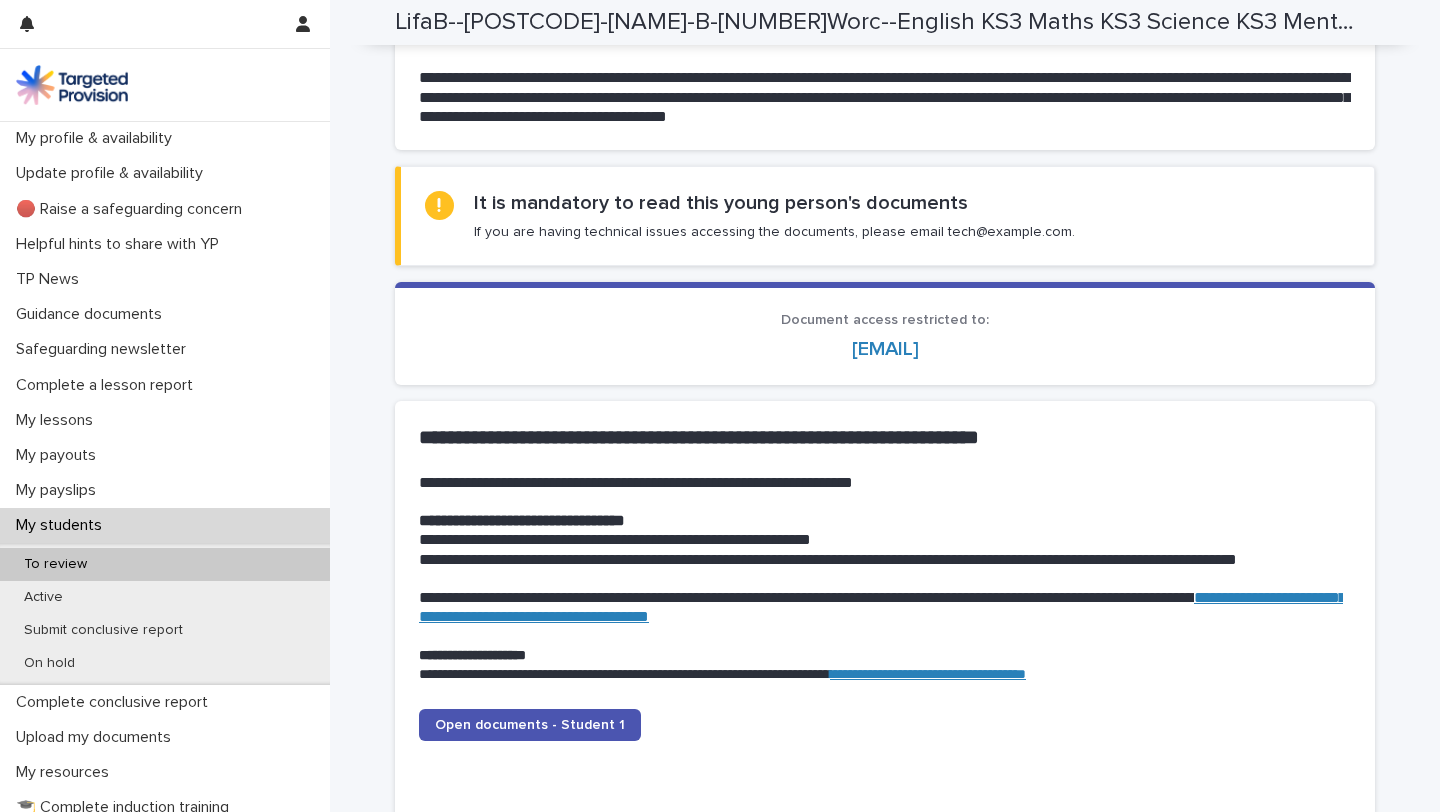 scroll, scrollTop: 1875, scrollLeft: 0, axis: vertical 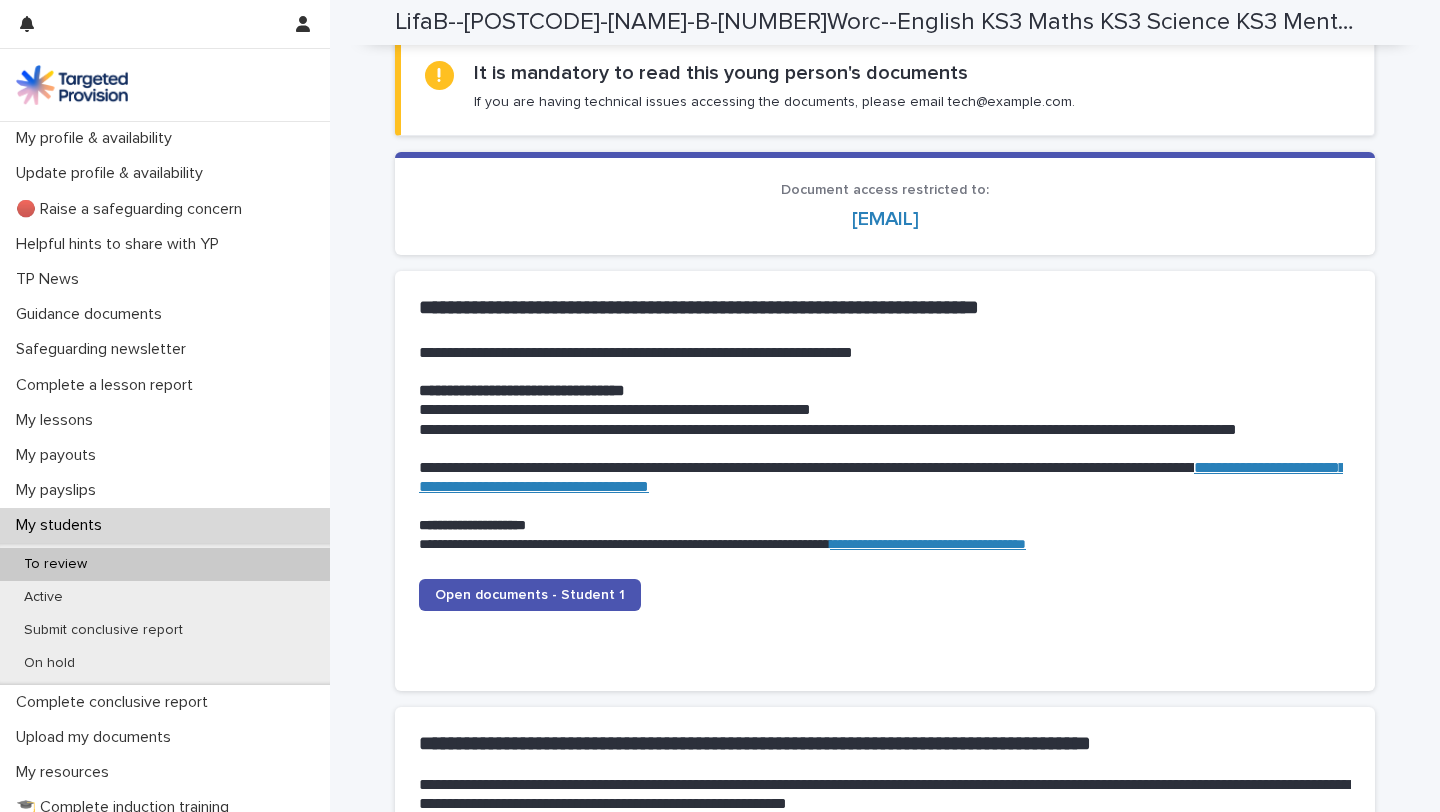 click on "**********" at bounding box center (885, 425) 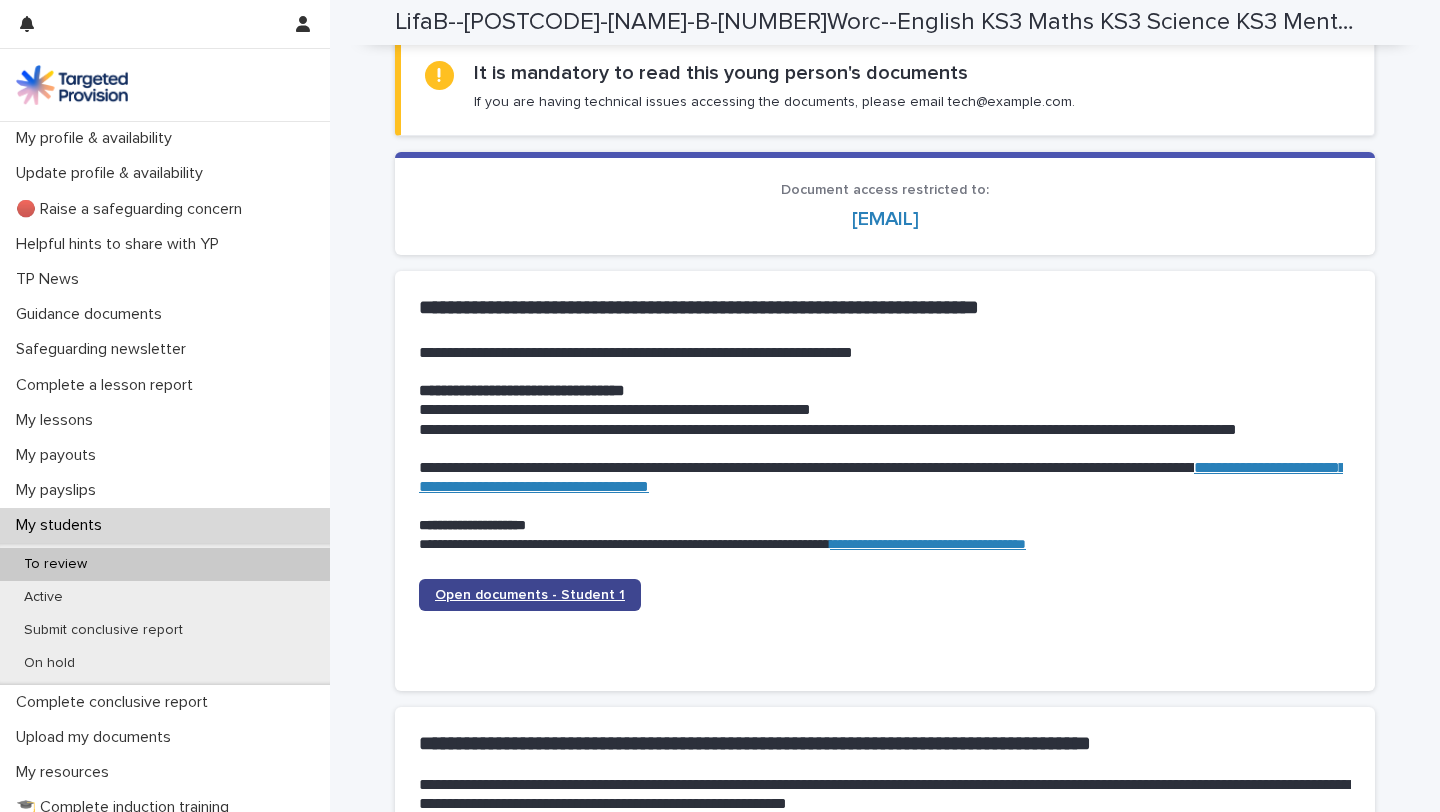 click on "Open documents - Student 1" at bounding box center (530, 595) 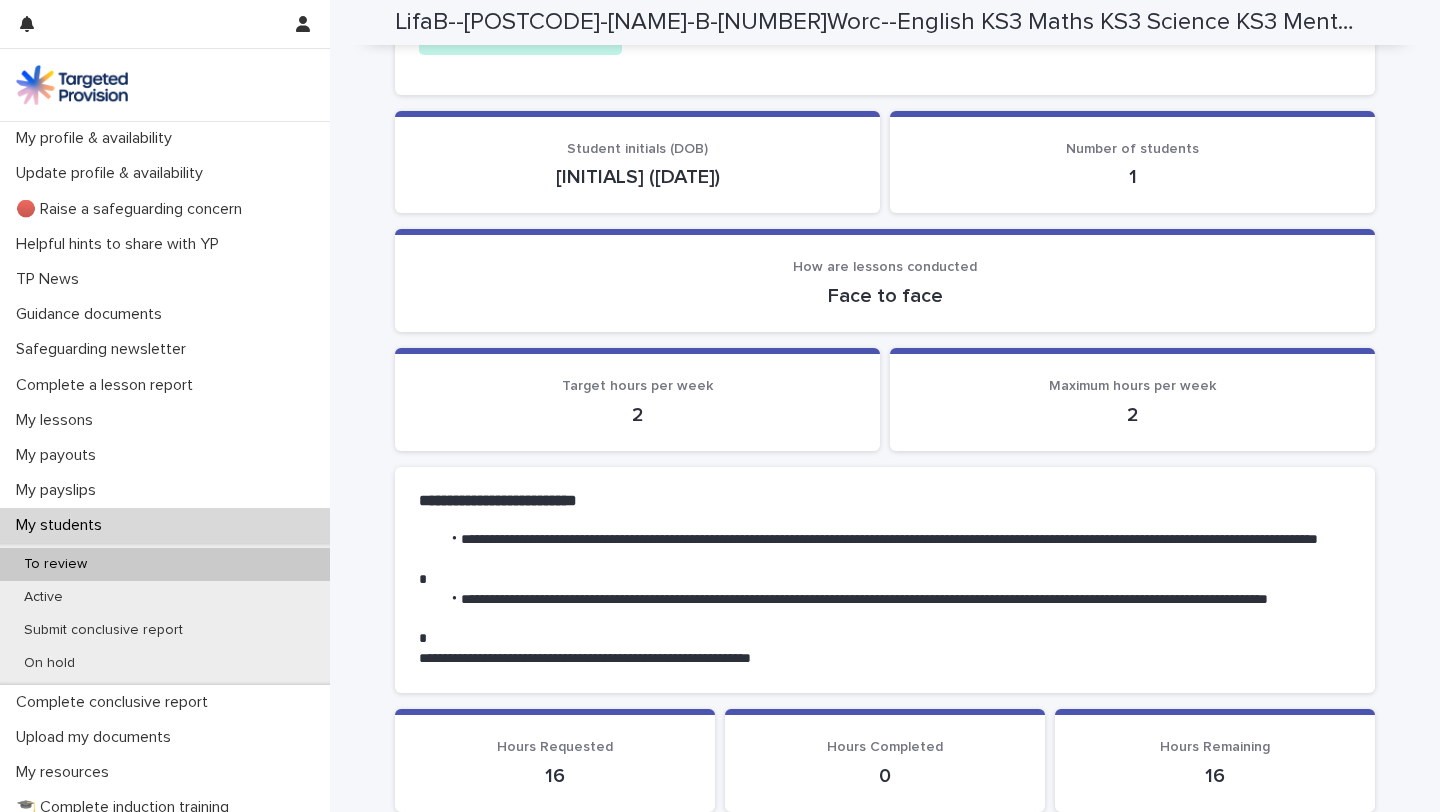 scroll, scrollTop: 0, scrollLeft: 0, axis: both 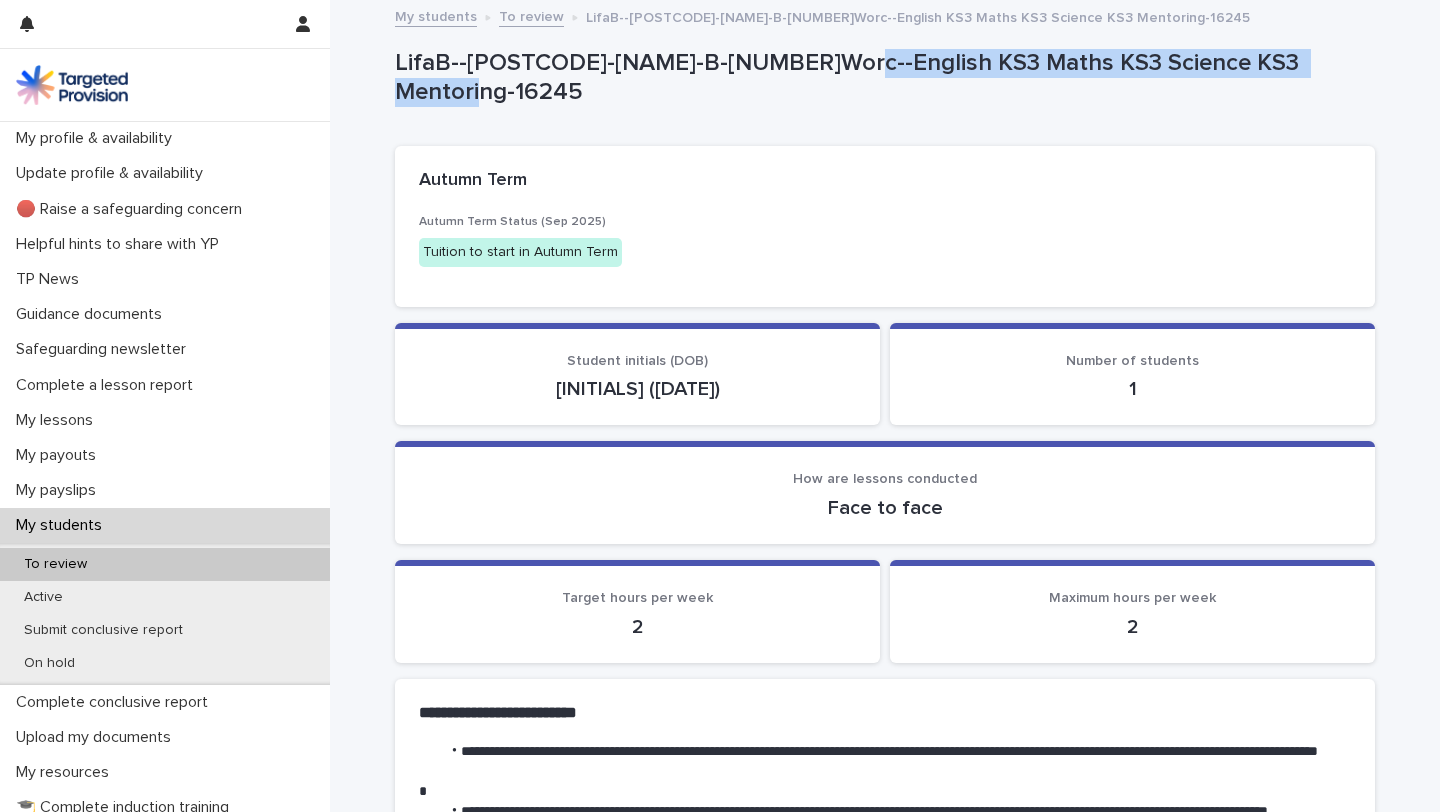 drag, startPoint x: 843, startPoint y: 63, endPoint x: 1361, endPoint y: 76, distance: 518.1631 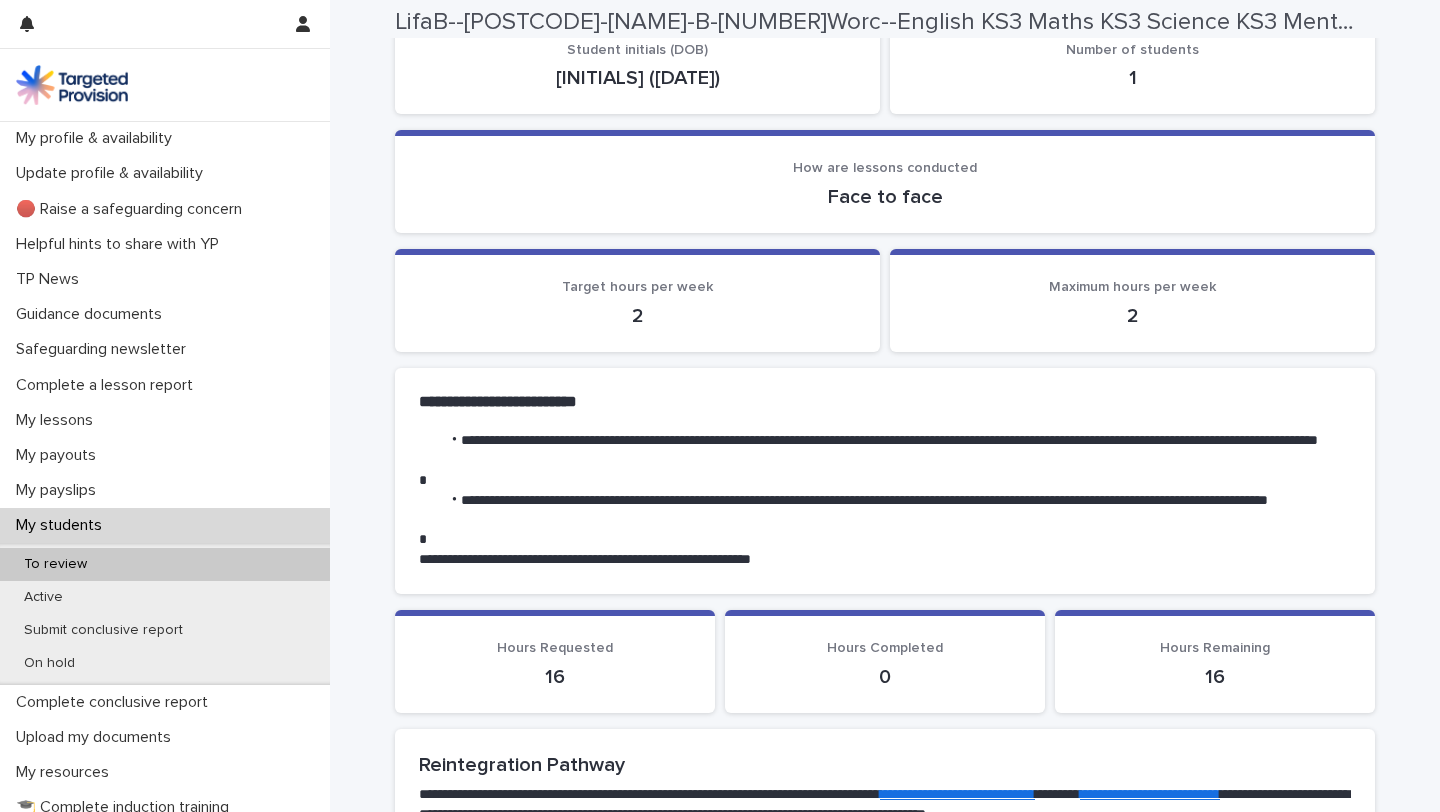 scroll, scrollTop: 361, scrollLeft: 0, axis: vertical 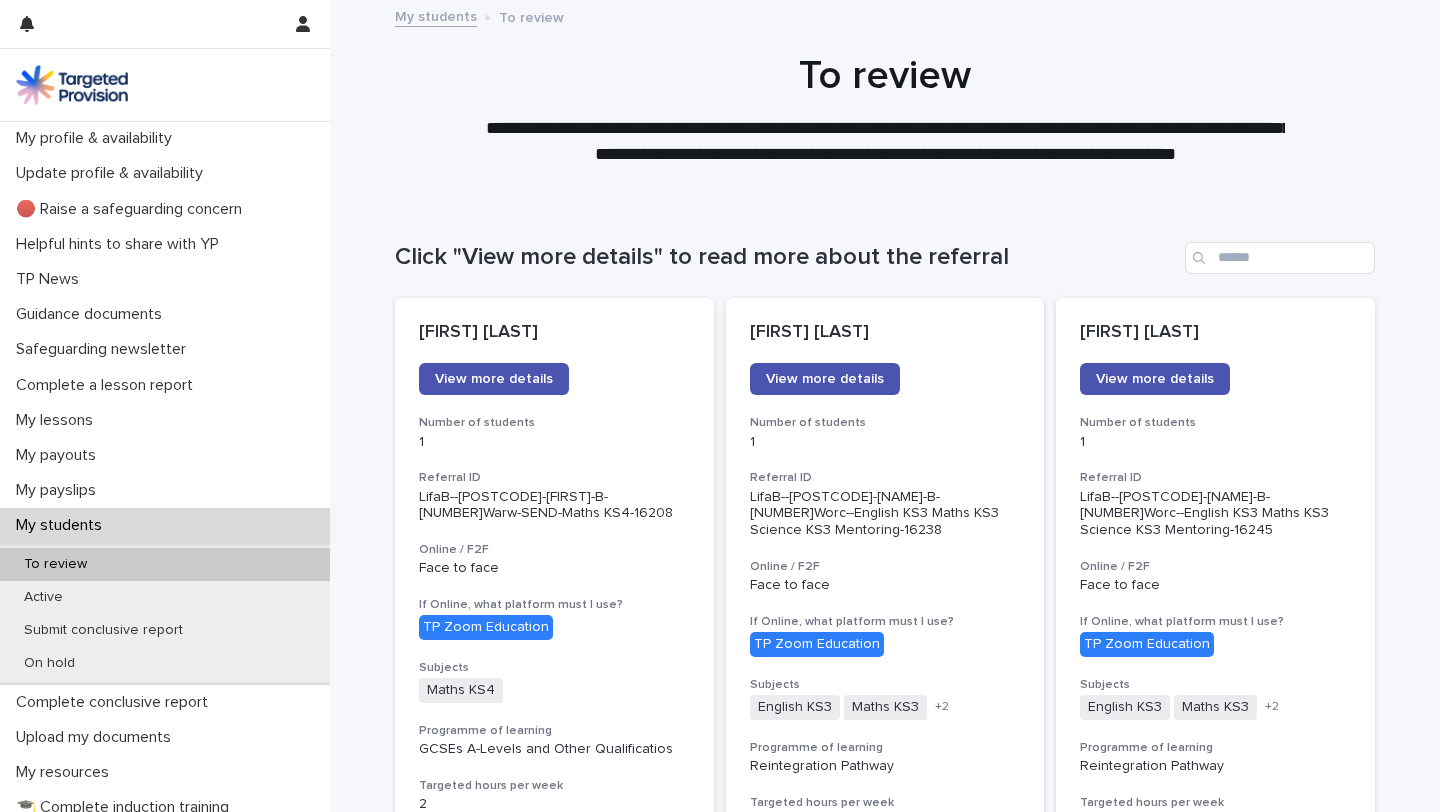 click on "My students" at bounding box center [63, 525] 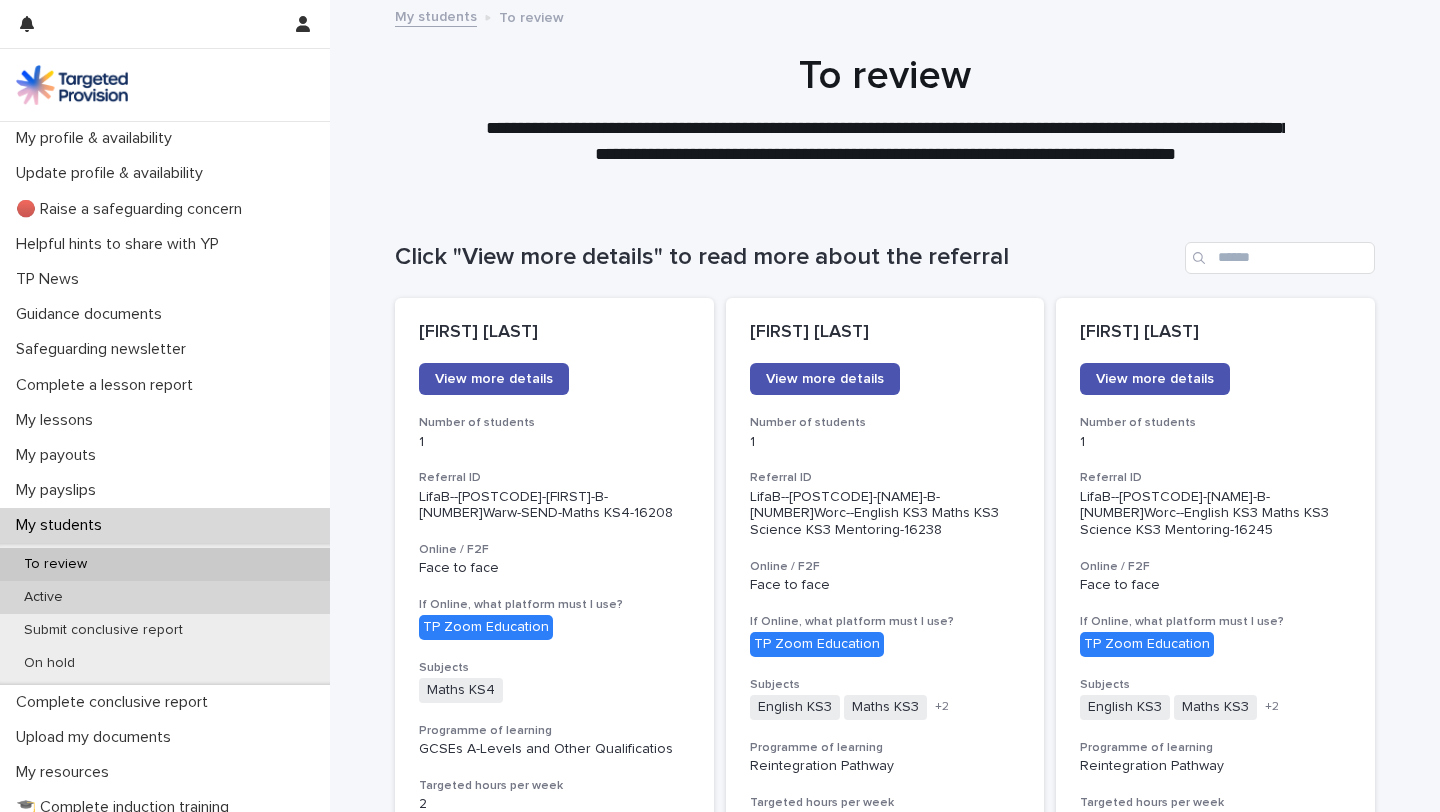 click on "Active" at bounding box center (43, 597) 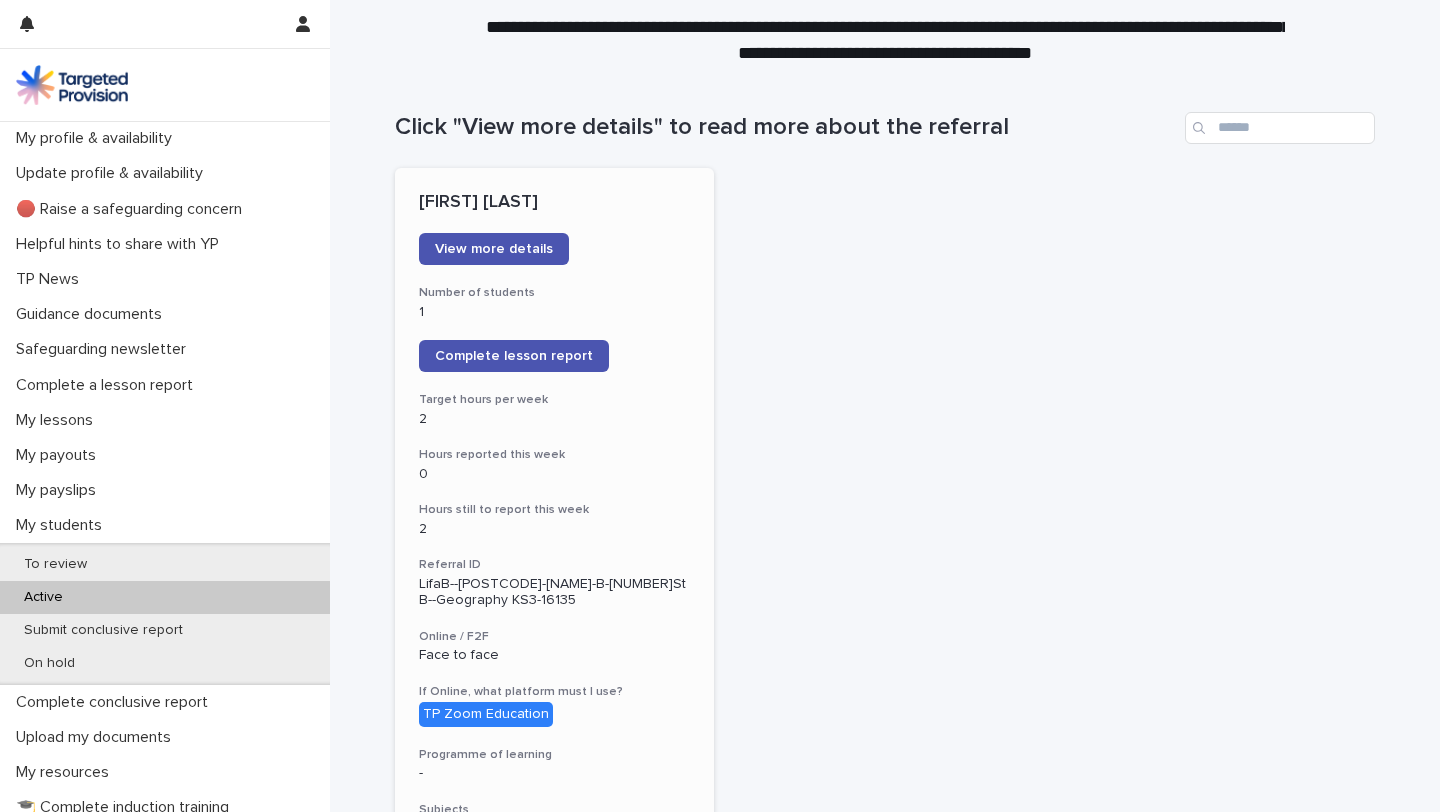 scroll, scrollTop: 95, scrollLeft: 0, axis: vertical 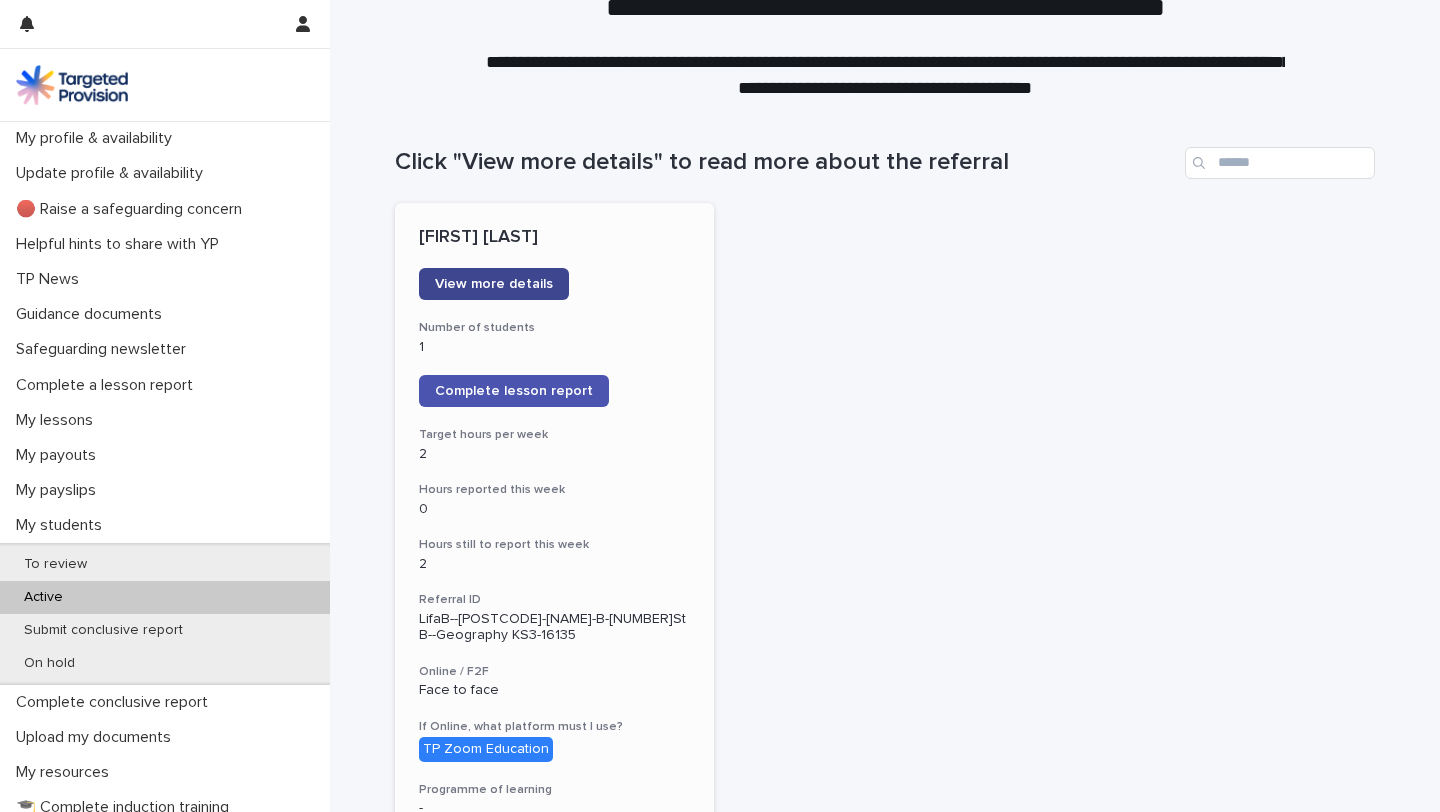 click on "View more details" at bounding box center (494, 284) 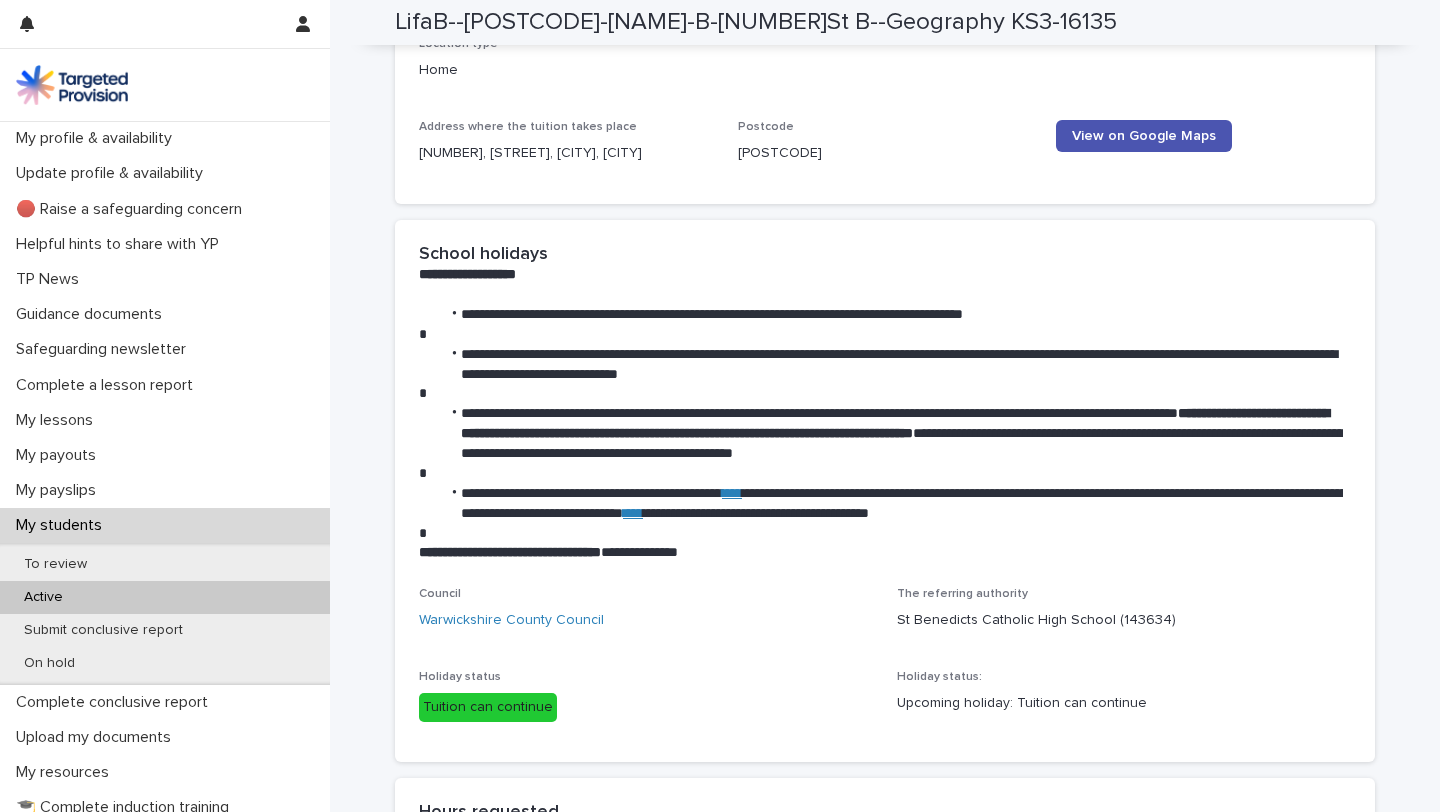 scroll, scrollTop: 2846, scrollLeft: 0, axis: vertical 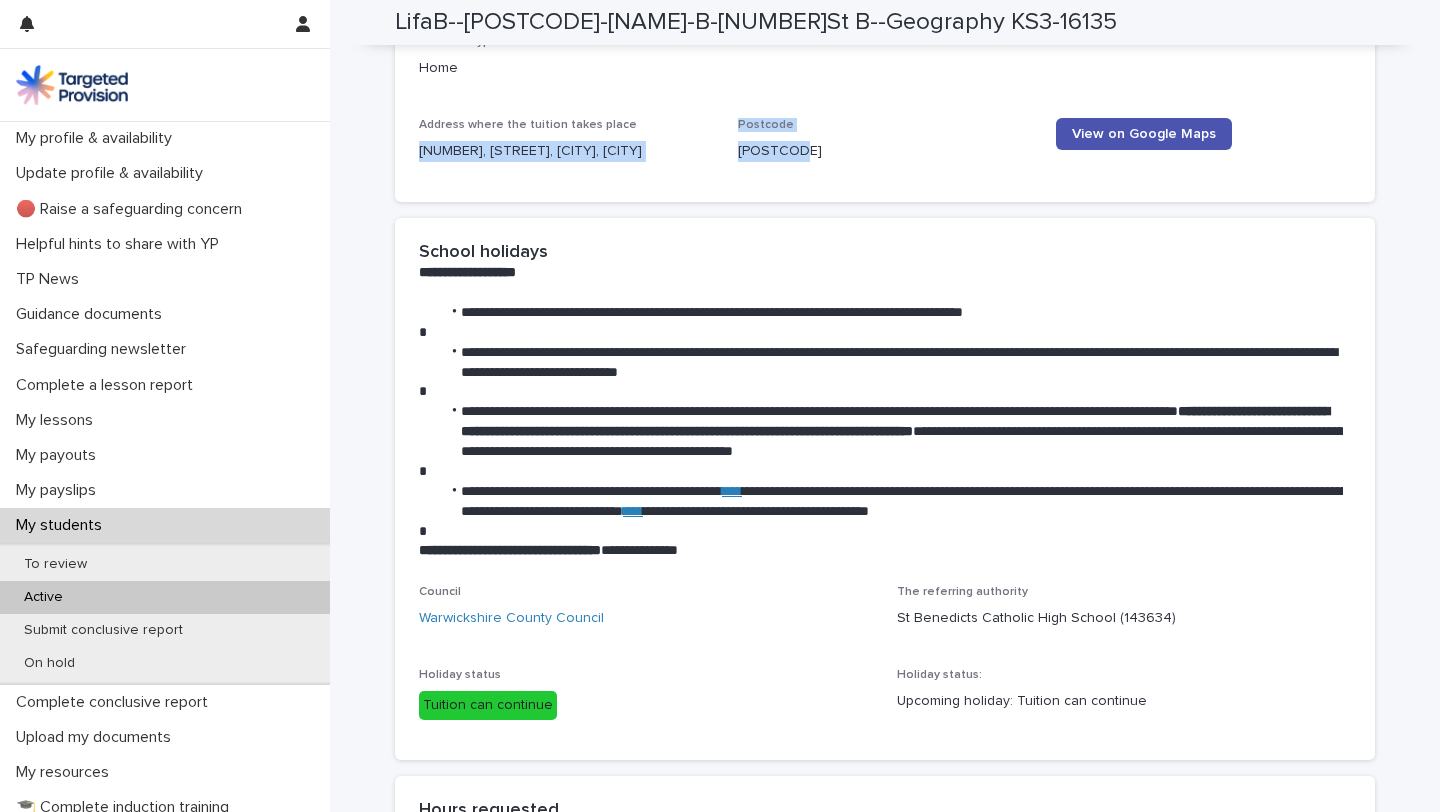 drag, startPoint x: 812, startPoint y: 148, endPoint x: 418, endPoint y: 158, distance: 394.1269 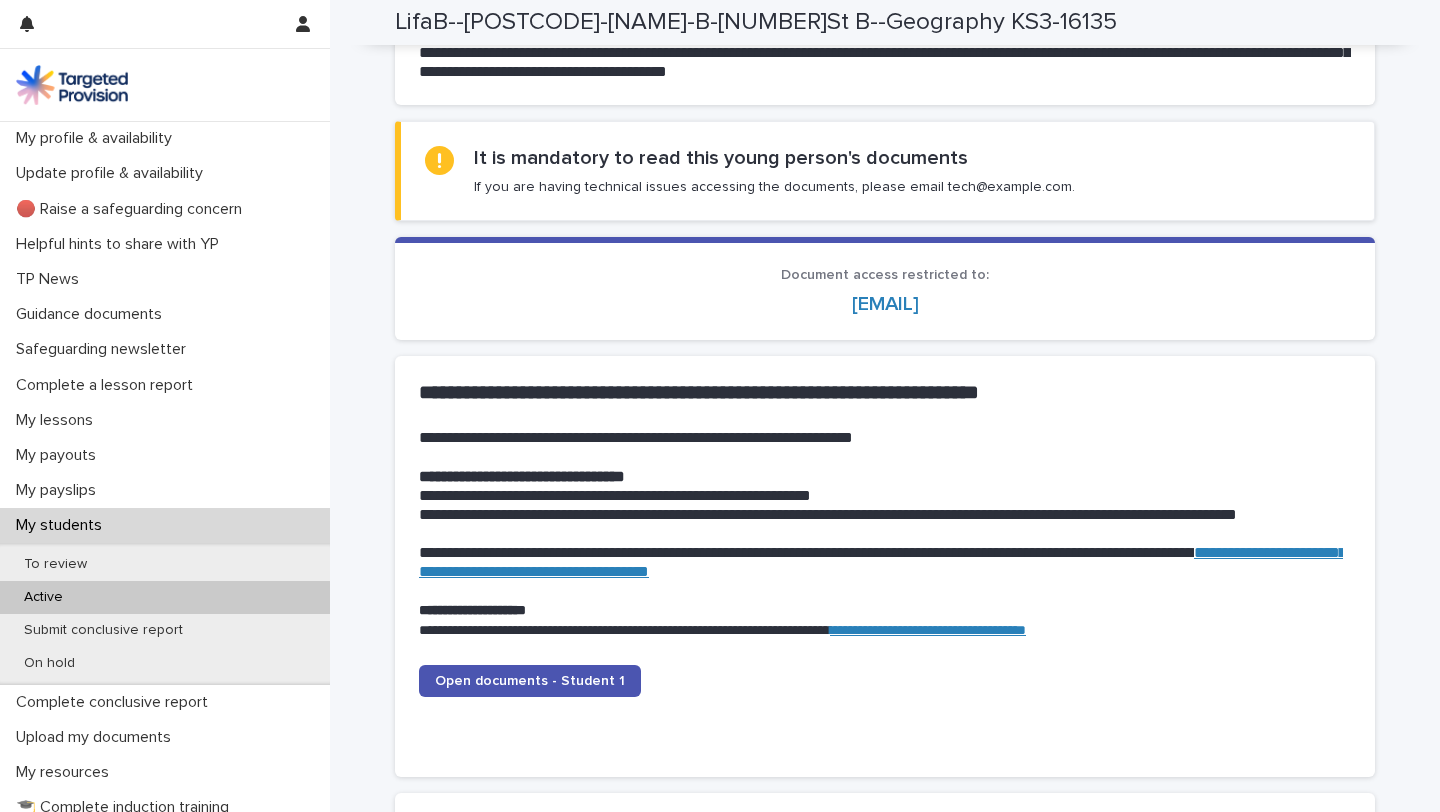 scroll, scrollTop: 1554, scrollLeft: 0, axis: vertical 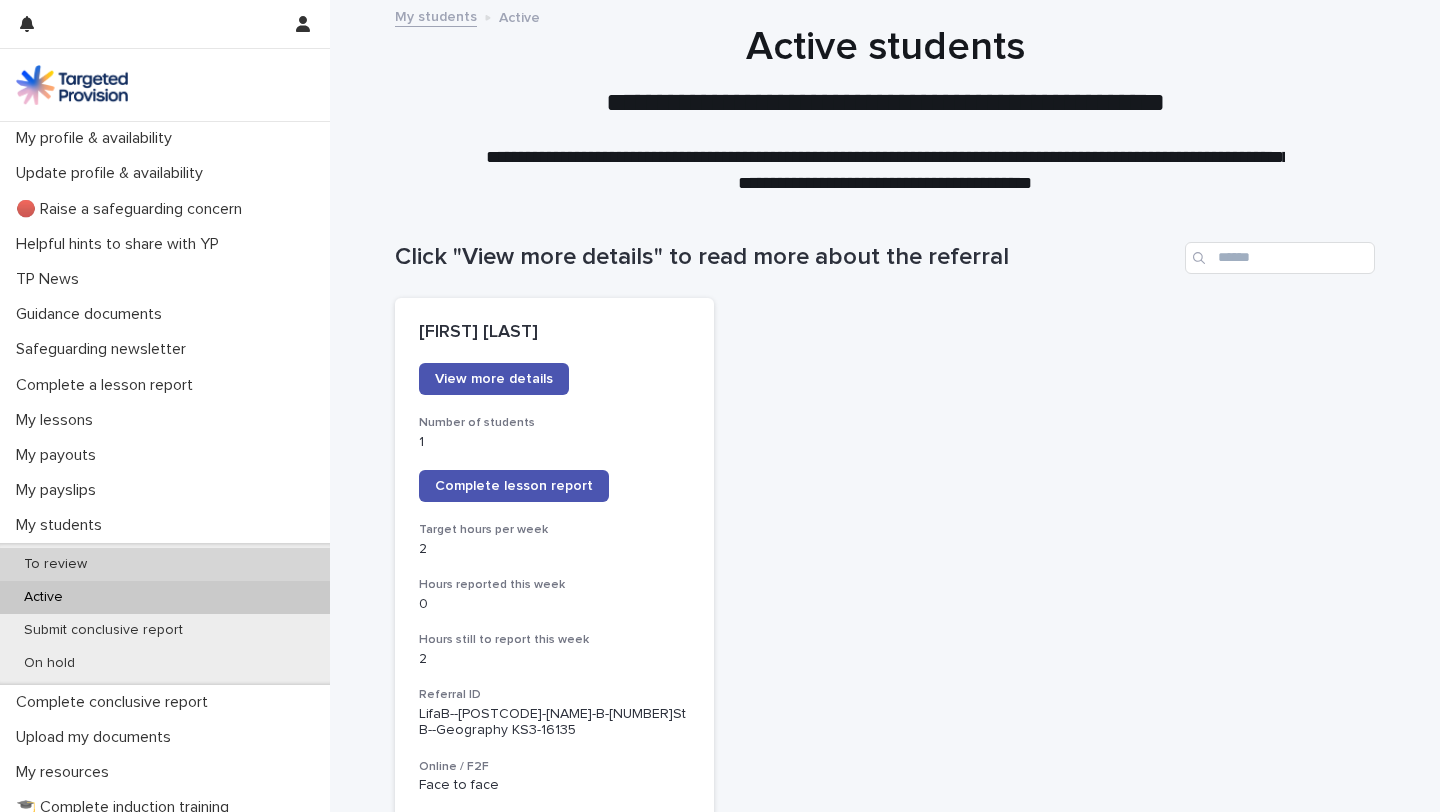click on "To review" at bounding box center [55, 564] 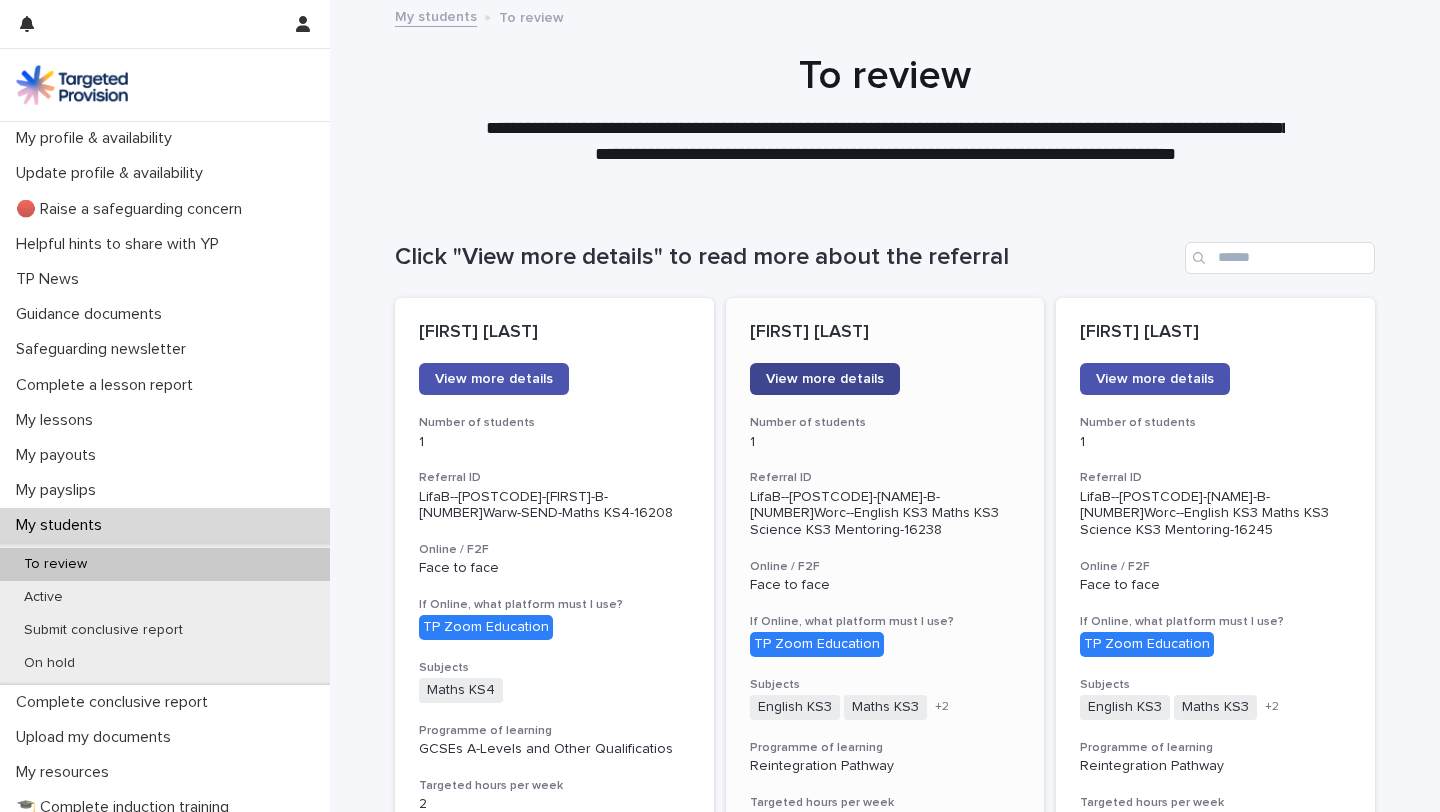 click on "View more details" at bounding box center [825, 379] 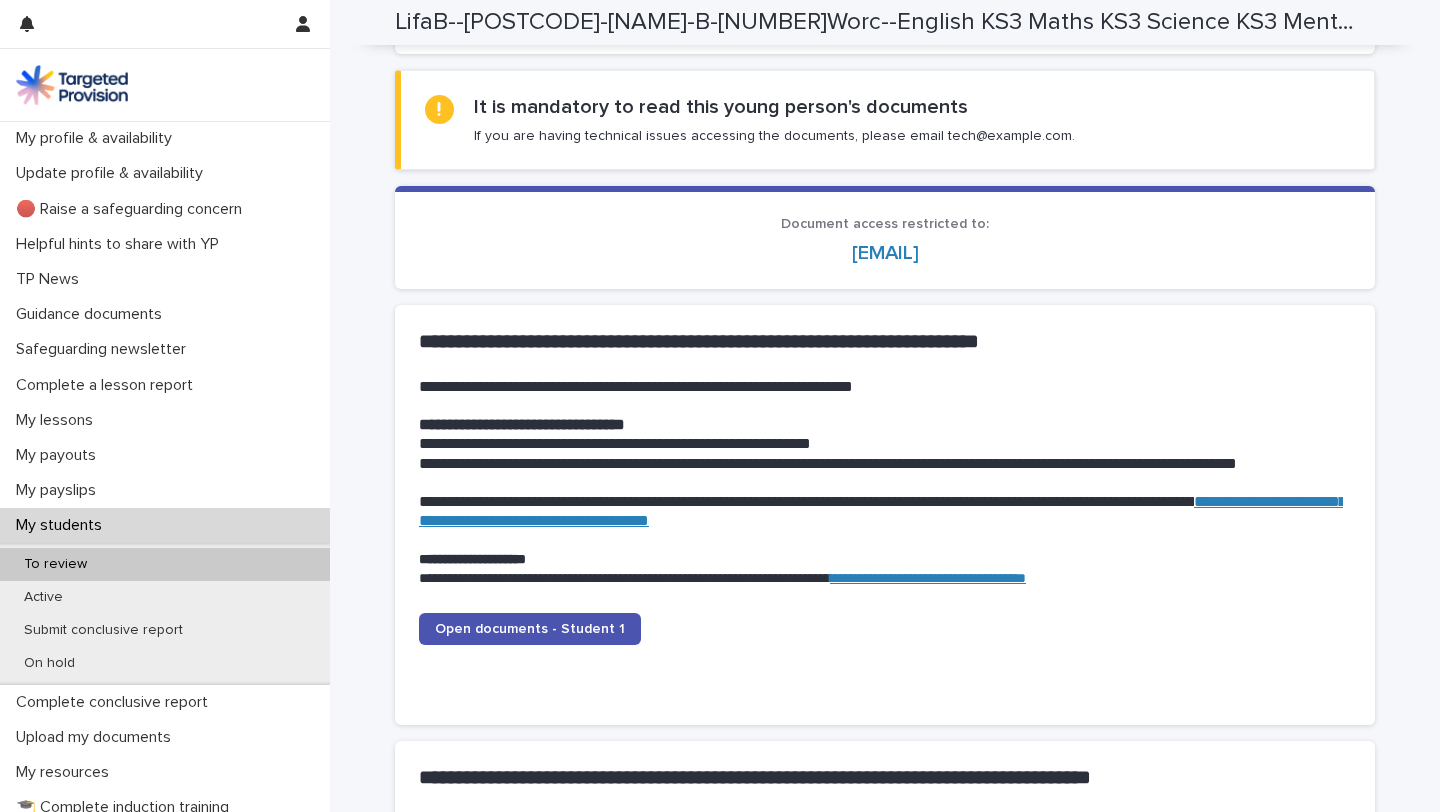 scroll, scrollTop: 2088, scrollLeft: 0, axis: vertical 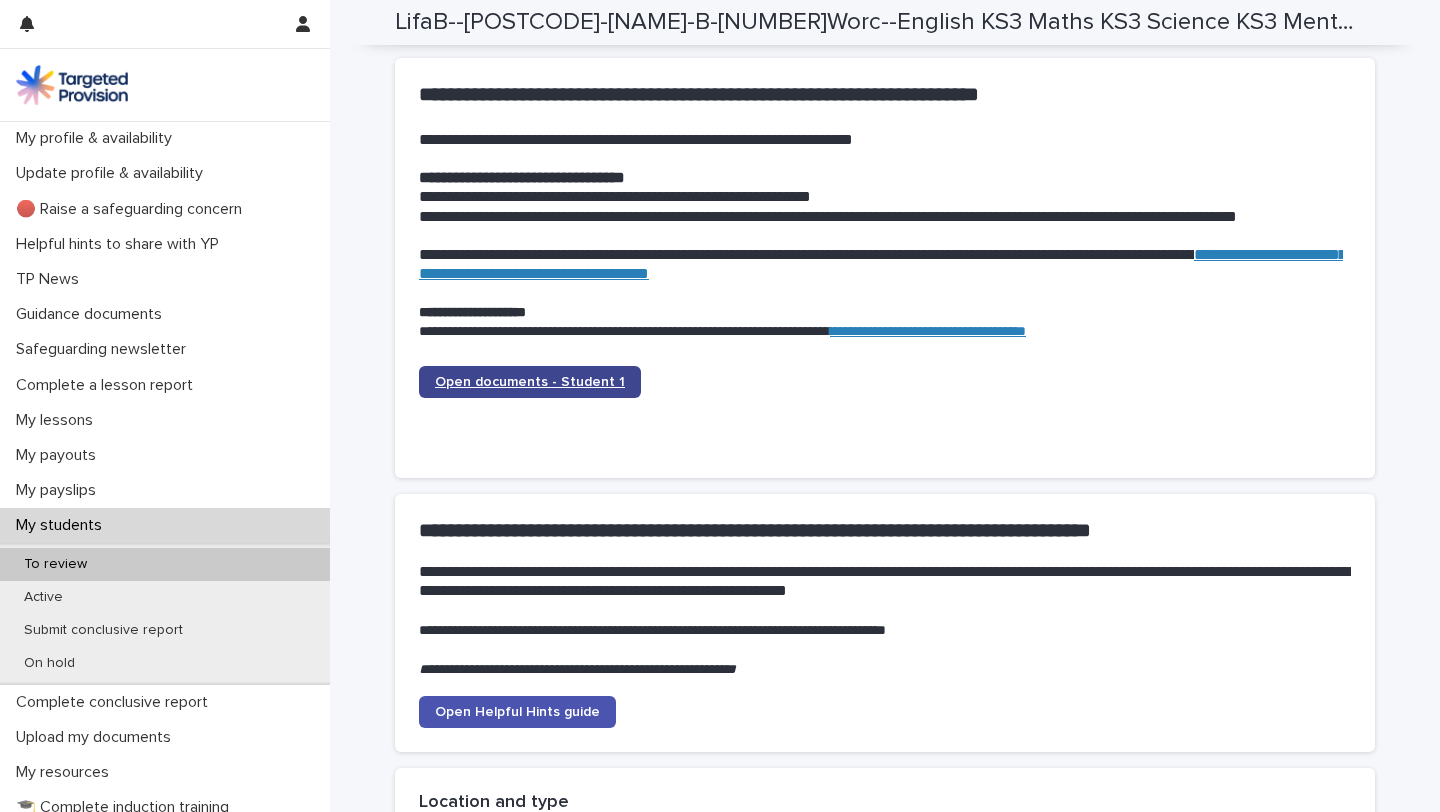 click on "Open documents - Student 1" at bounding box center (530, 382) 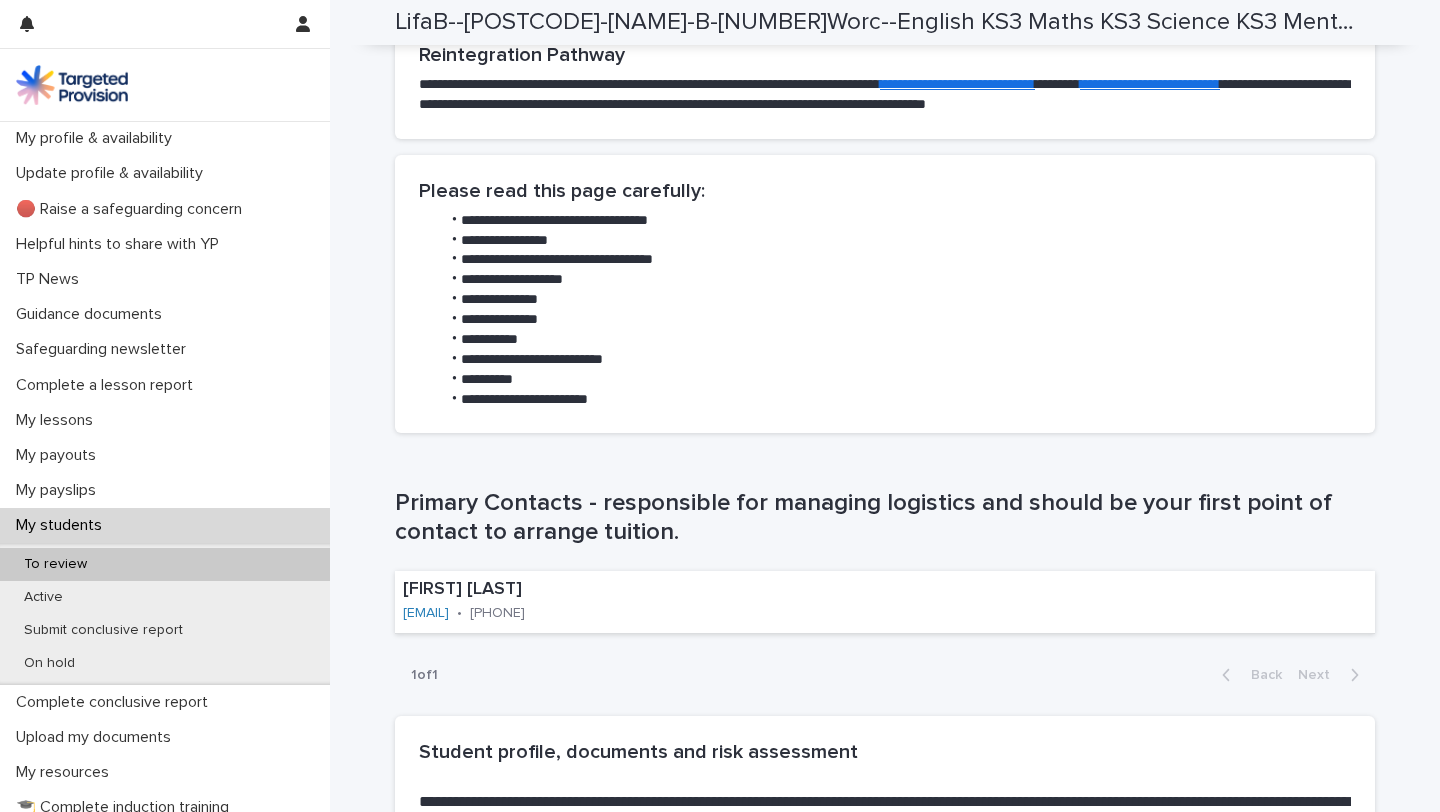 scroll, scrollTop: 0, scrollLeft: 0, axis: both 